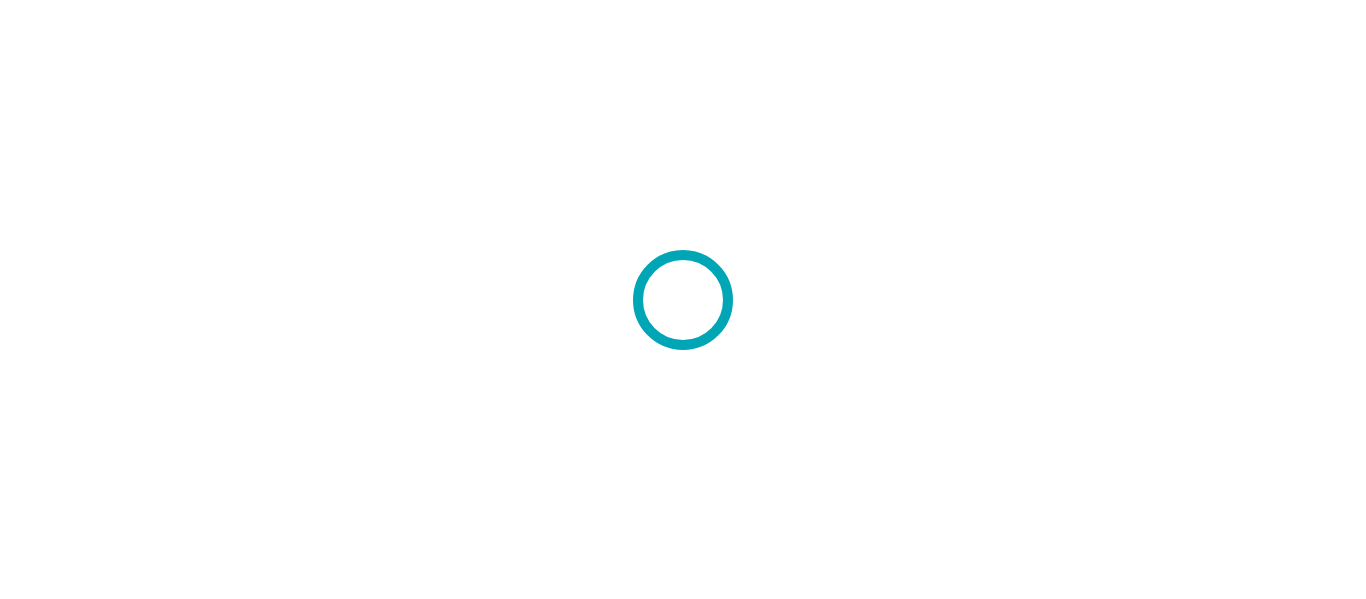 scroll, scrollTop: 0, scrollLeft: 0, axis: both 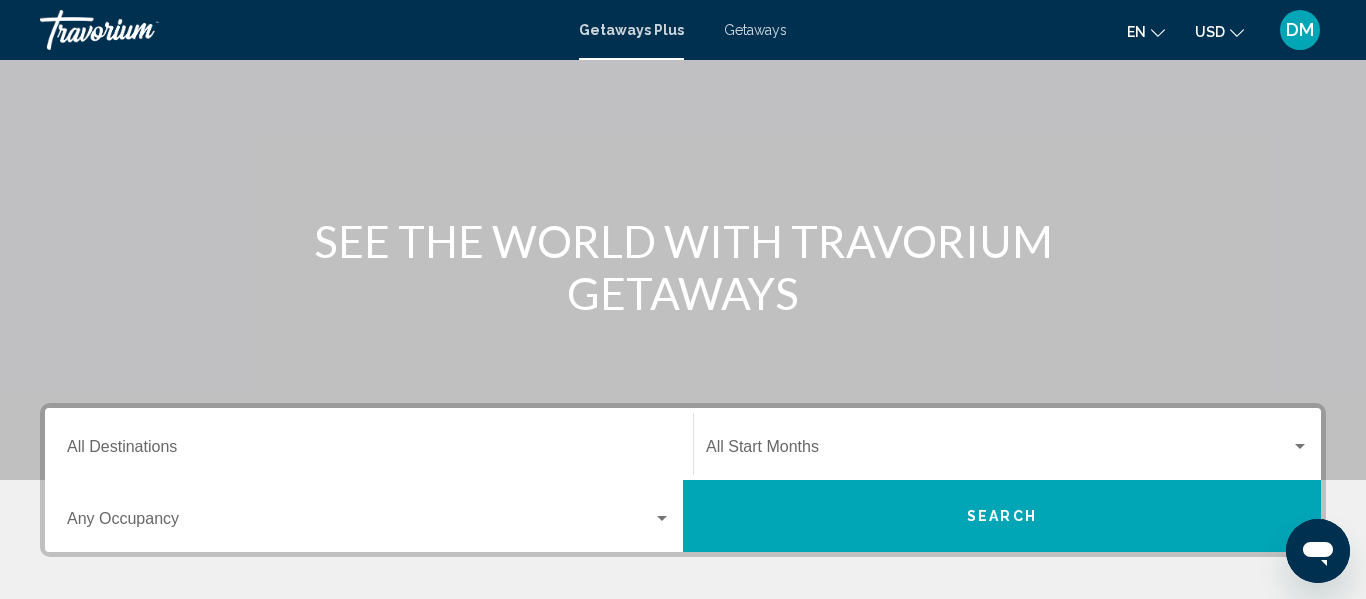 click at bounding box center [683, 180] 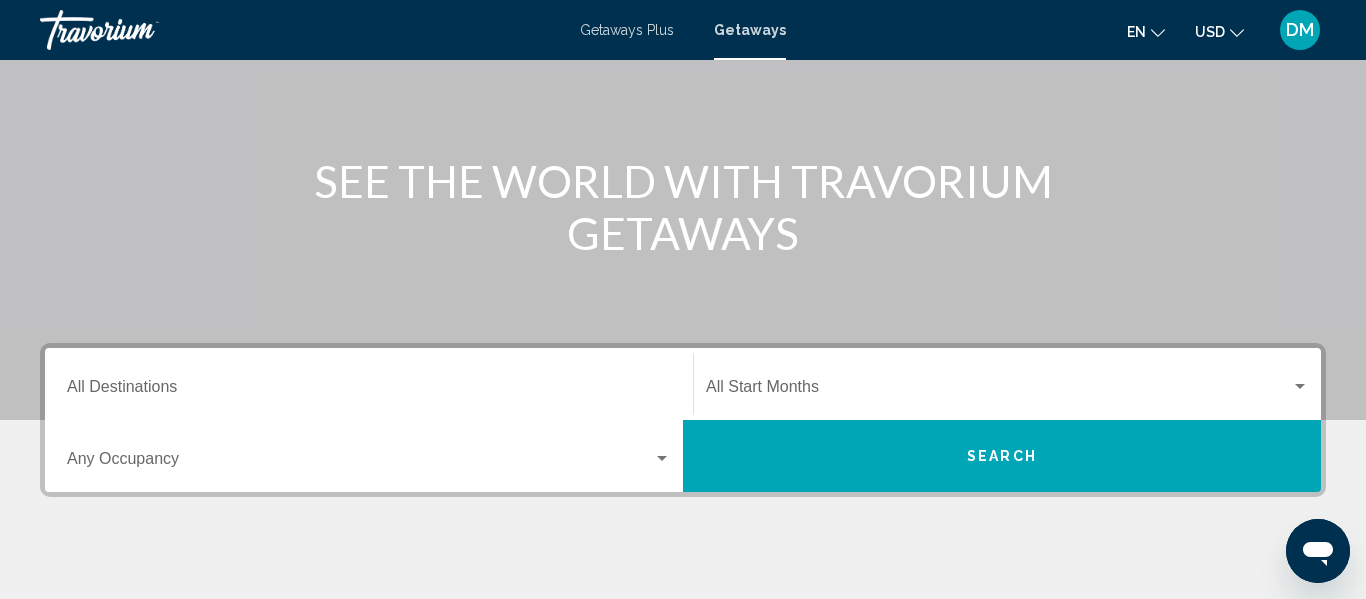 scroll, scrollTop: 200, scrollLeft: 0, axis: vertical 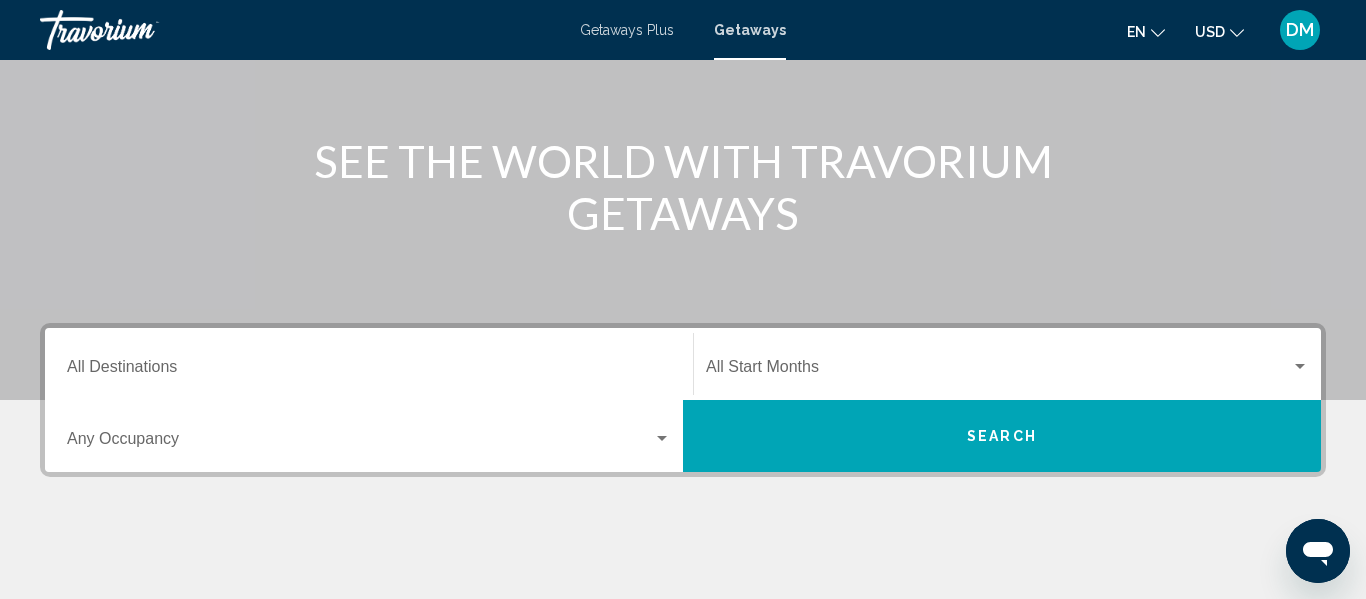 click on "Destination All Destinations" at bounding box center [369, 364] 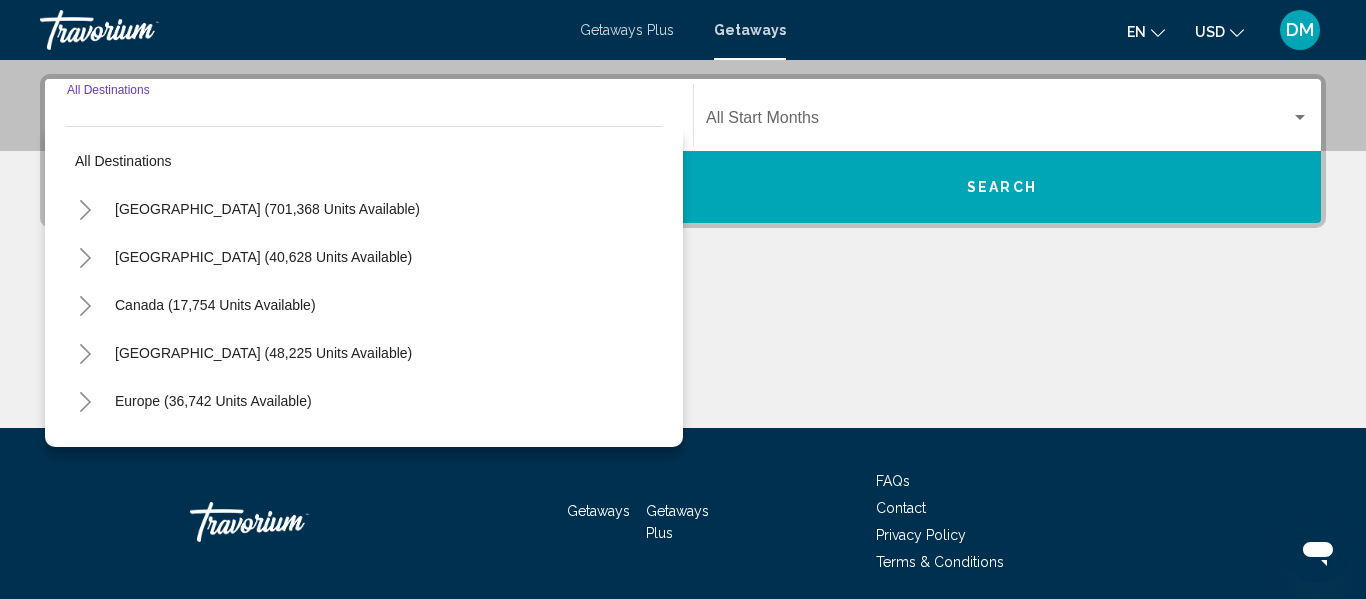scroll, scrollTop: 458, scrollLeft: 0, axis: vertical 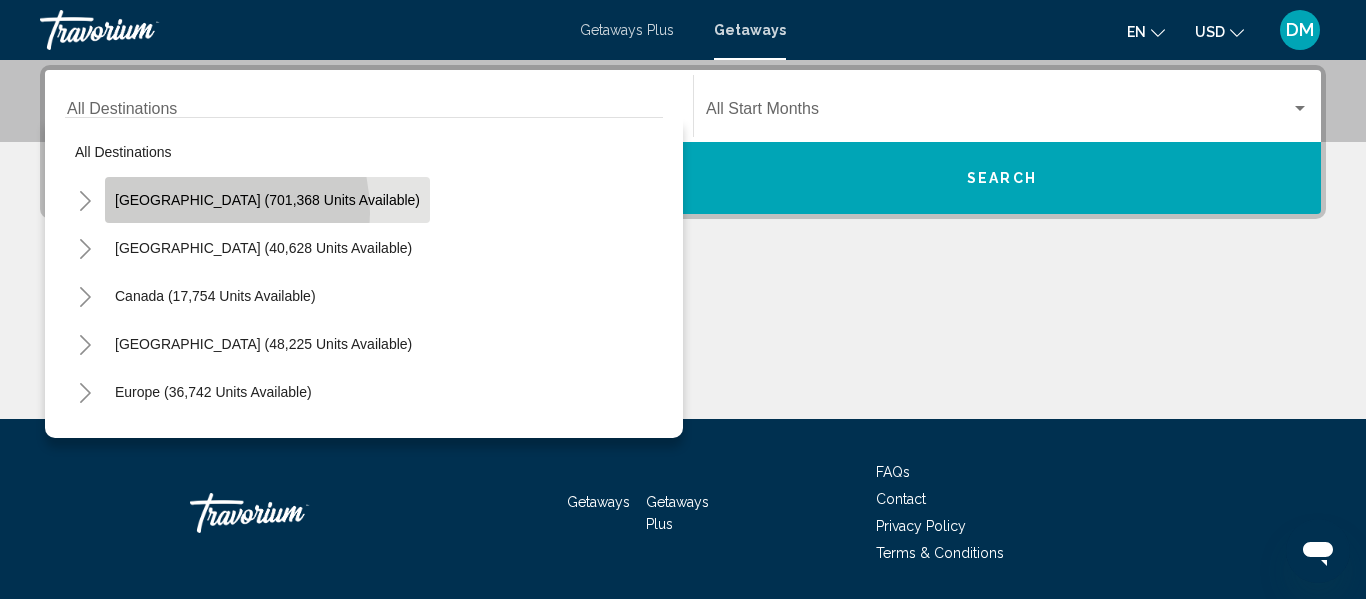 click on "[GEOGRAPHIC_DATA] (701,368 units available)" 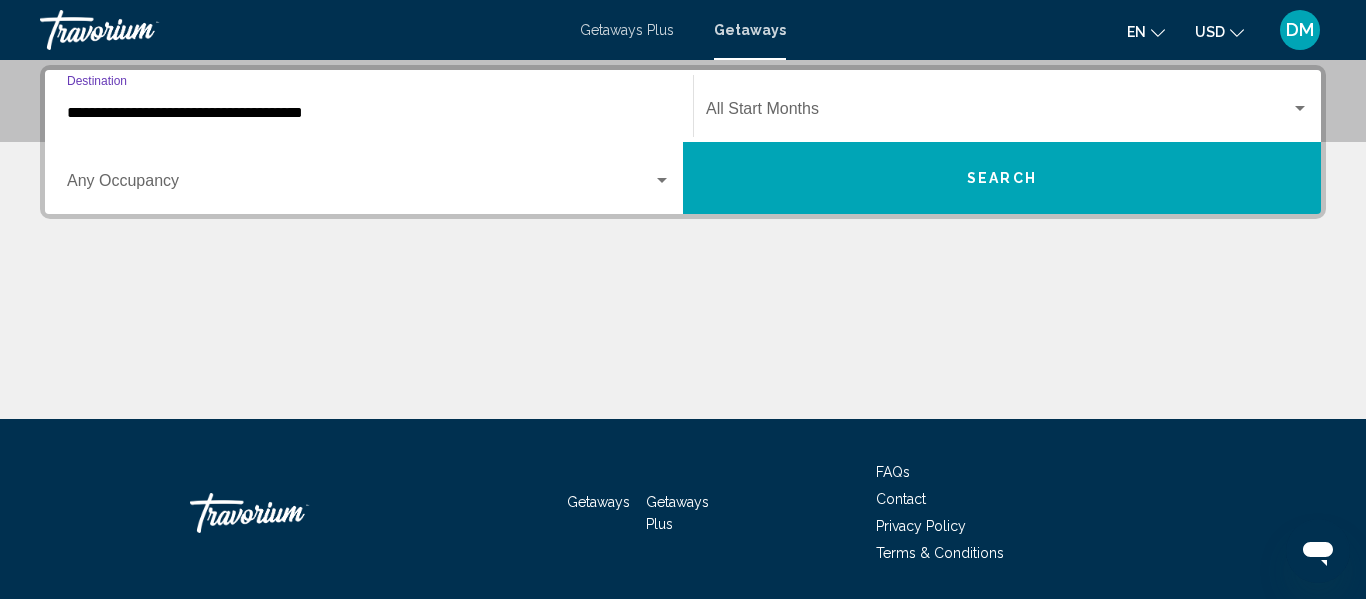 click on "**********" at bounding box center [369, 113] 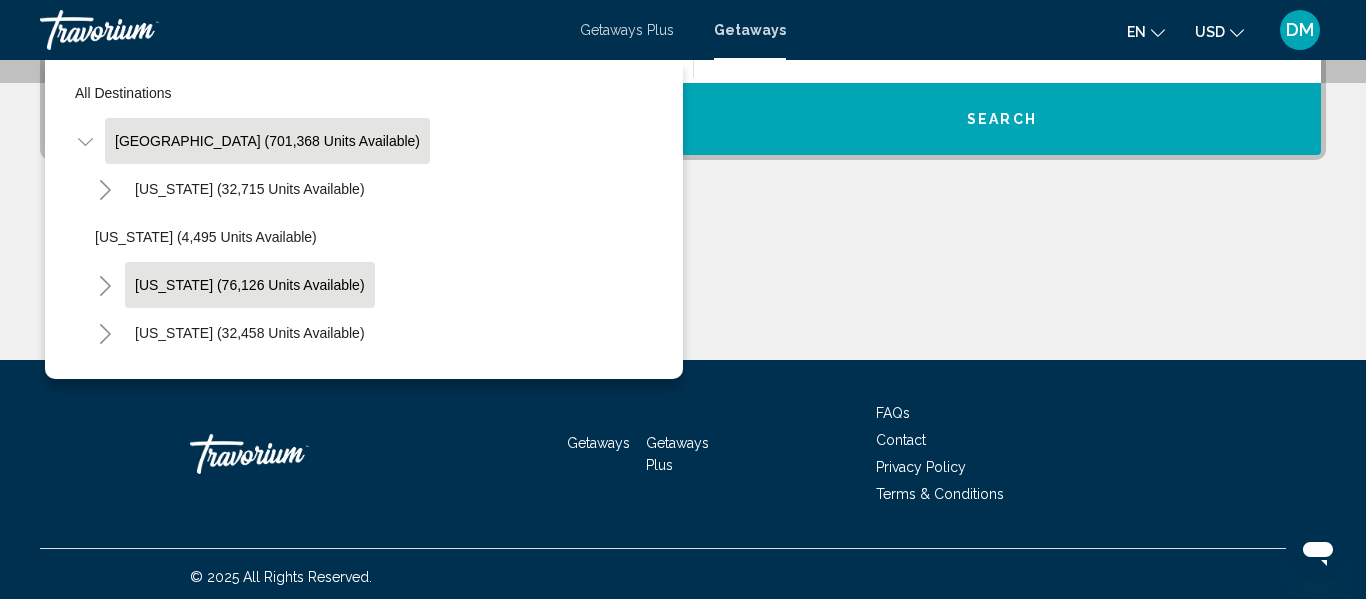 scroll, scrollTop: 523, scrollLeft: 0, axis: vertical 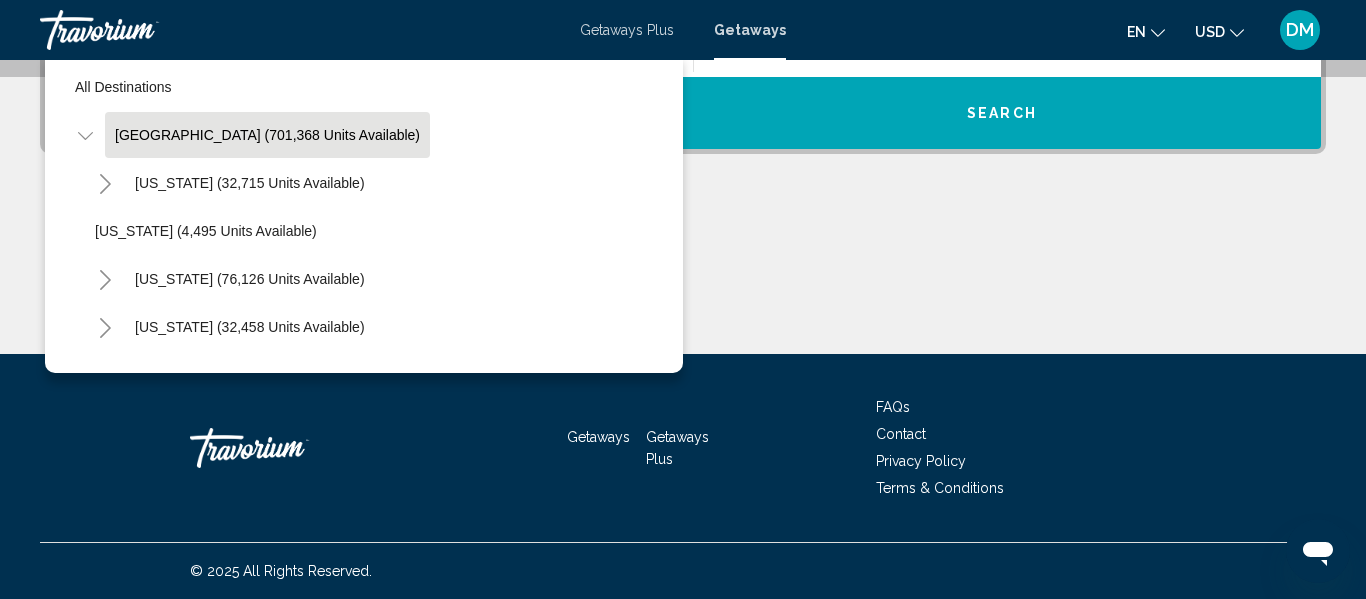 click on "[US_STATE] (76,126 units available)" 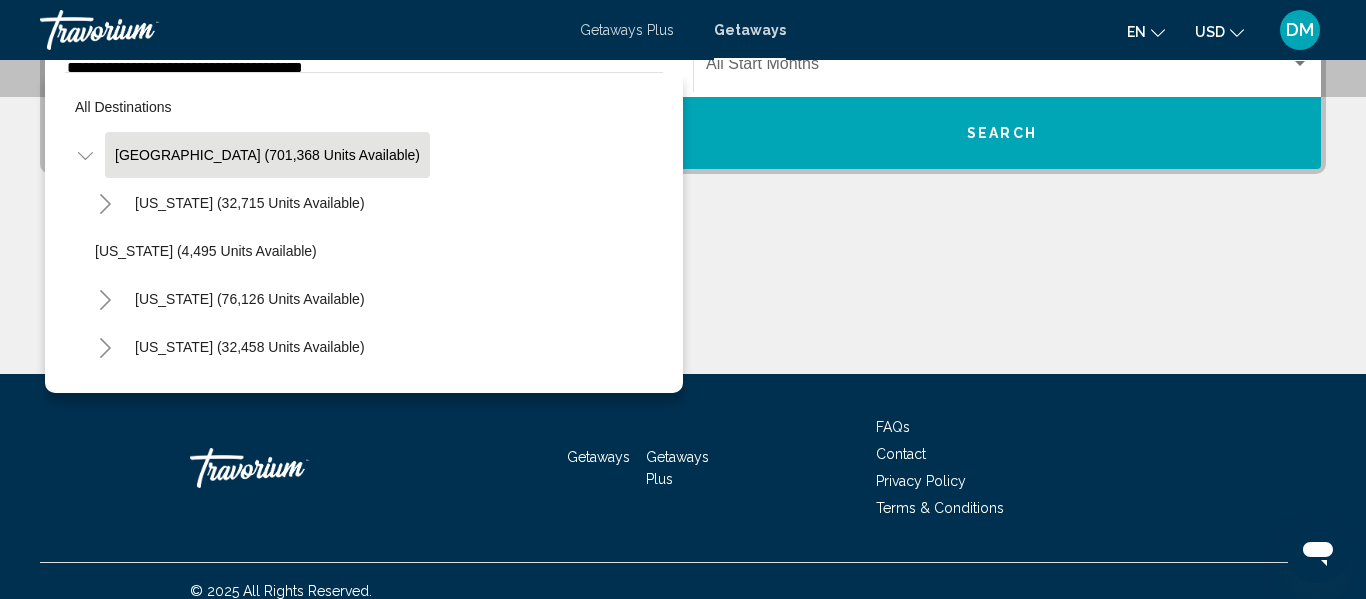 scroll, scrollTop: 523, scrollLeft: 0, axis: vertical 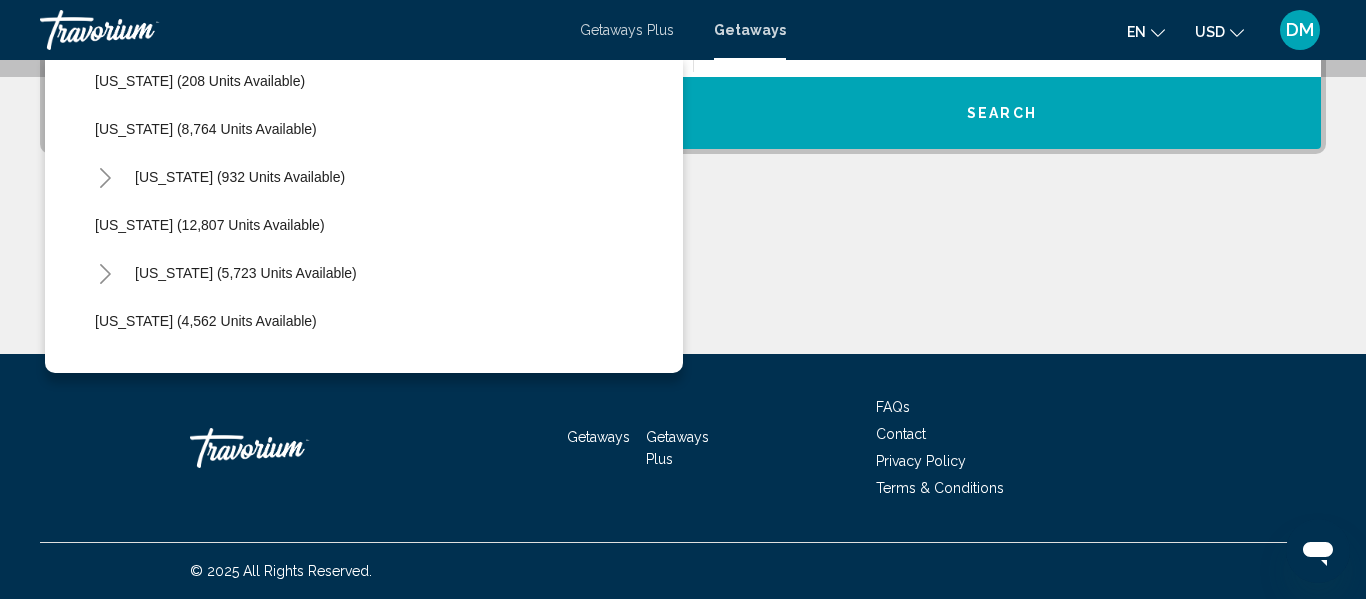 click on "Search" at bounding box center [1002, 113] 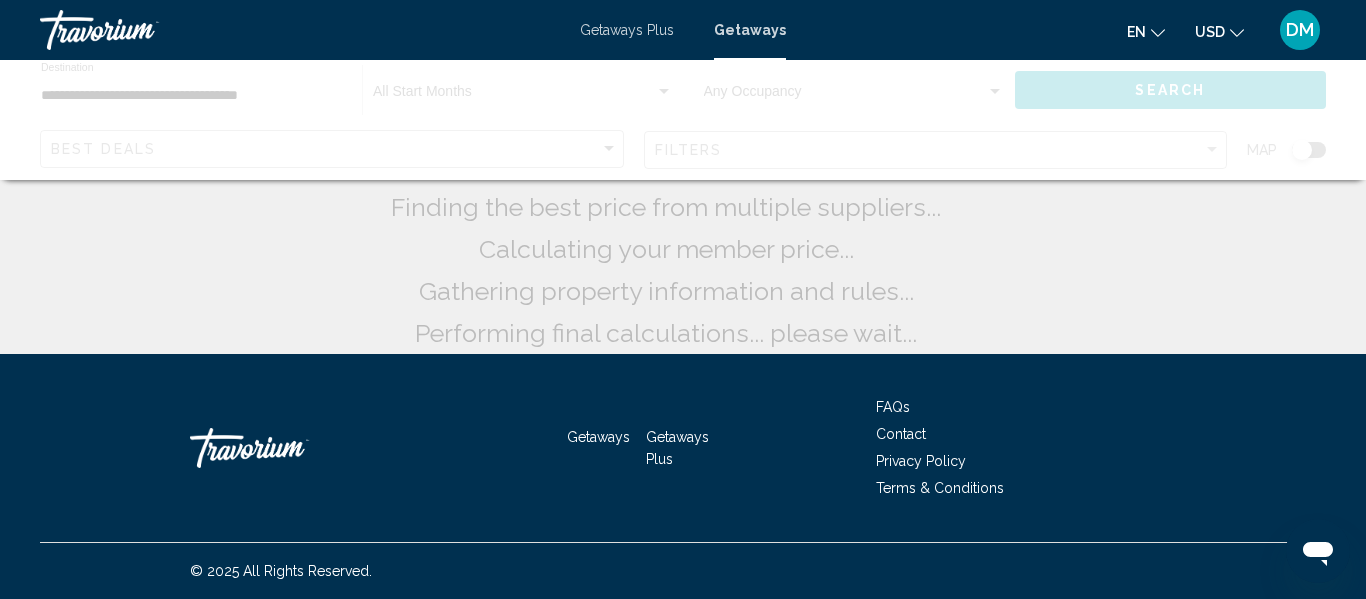 scroll, scrollTop: 0, scrollLeft: 0, axis: both 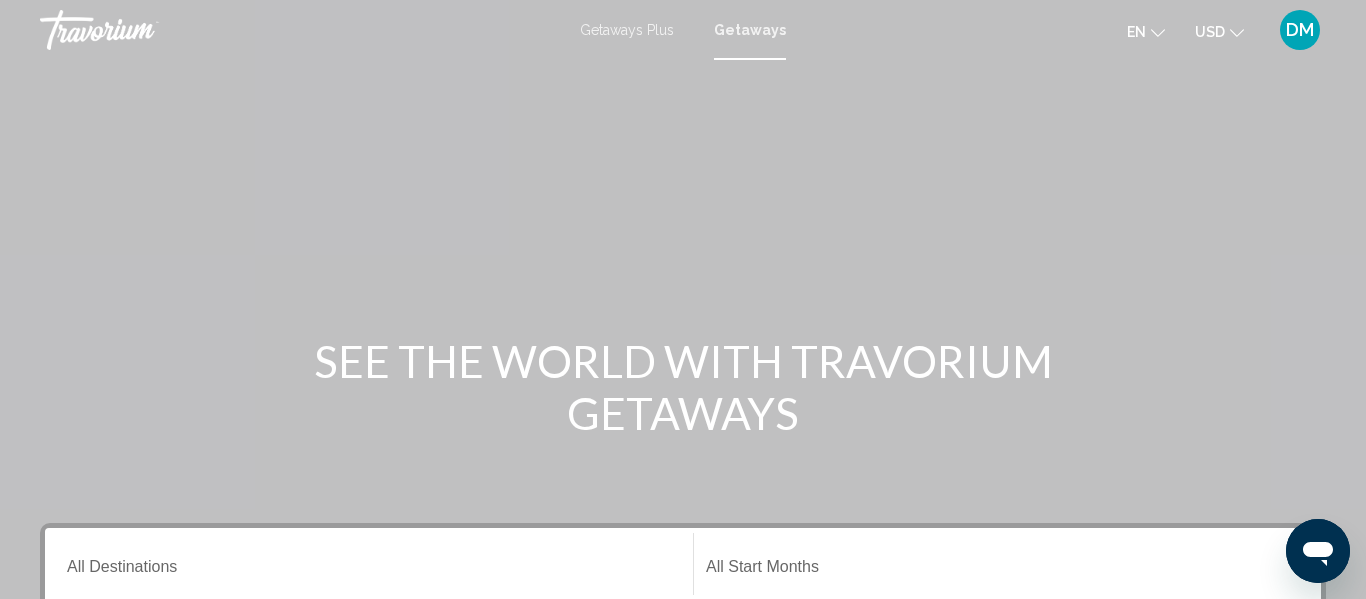 click on "Destination All Destinations" at bounding box center (369, 564) 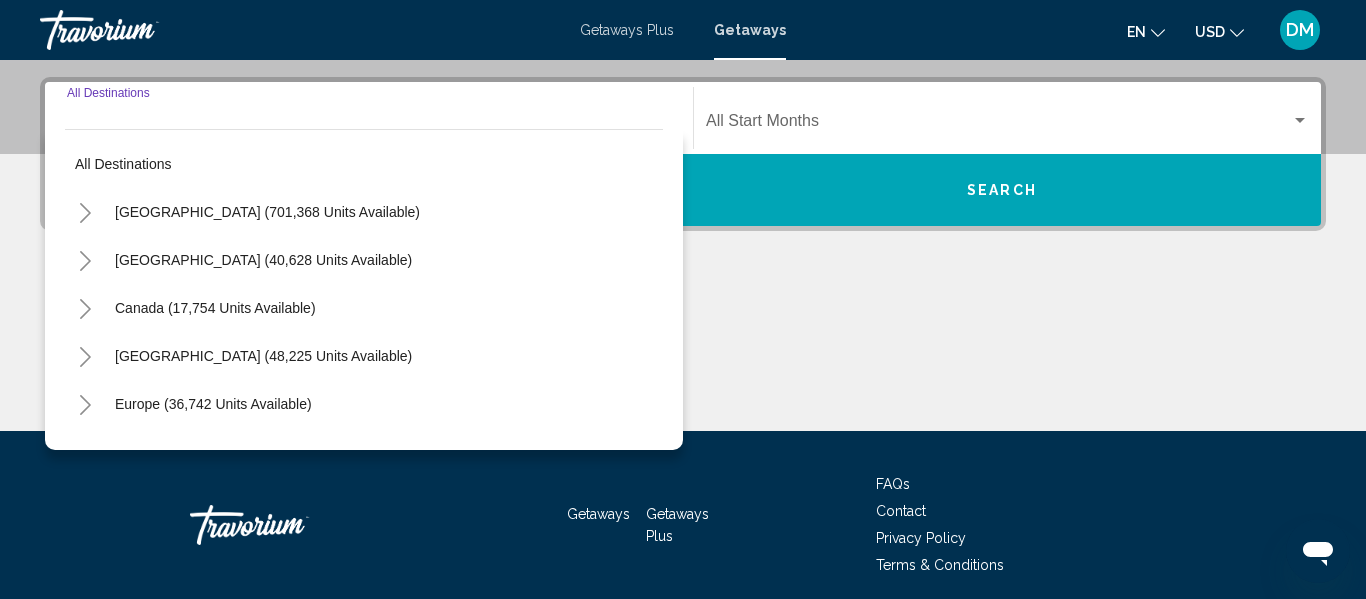 scroll, scrollTop: 458, scrollLeft: 0, axis: vertical 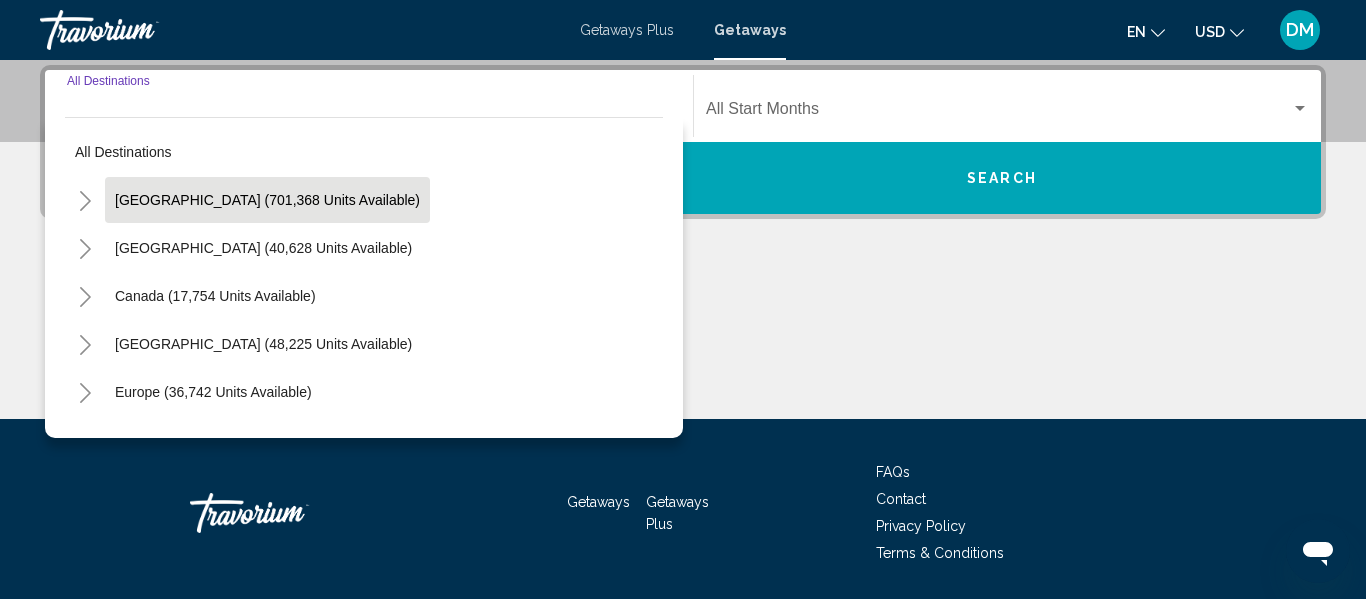 click on "[GEOGRAPHIC_DATA] (701,368 units available)" at bounding box center [263, 248] 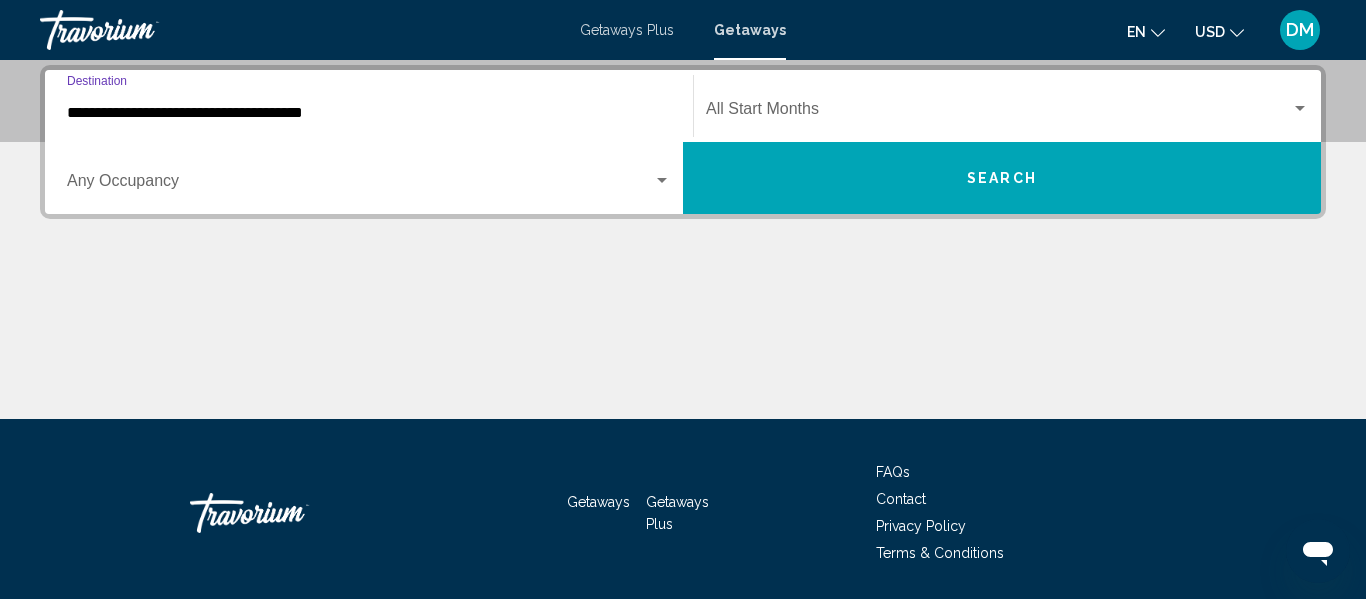click on "**********" at bounding box center (369, 106) 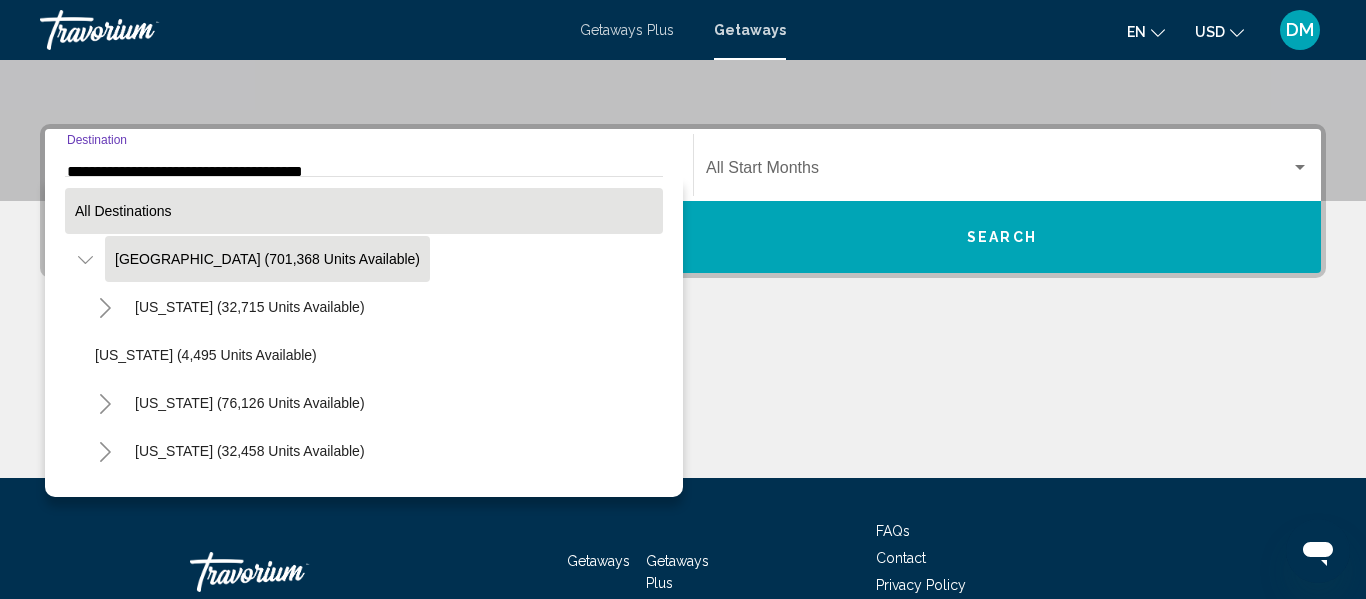 scroll, scrollTop: 439, scrollLeft: 0, axis: vertical 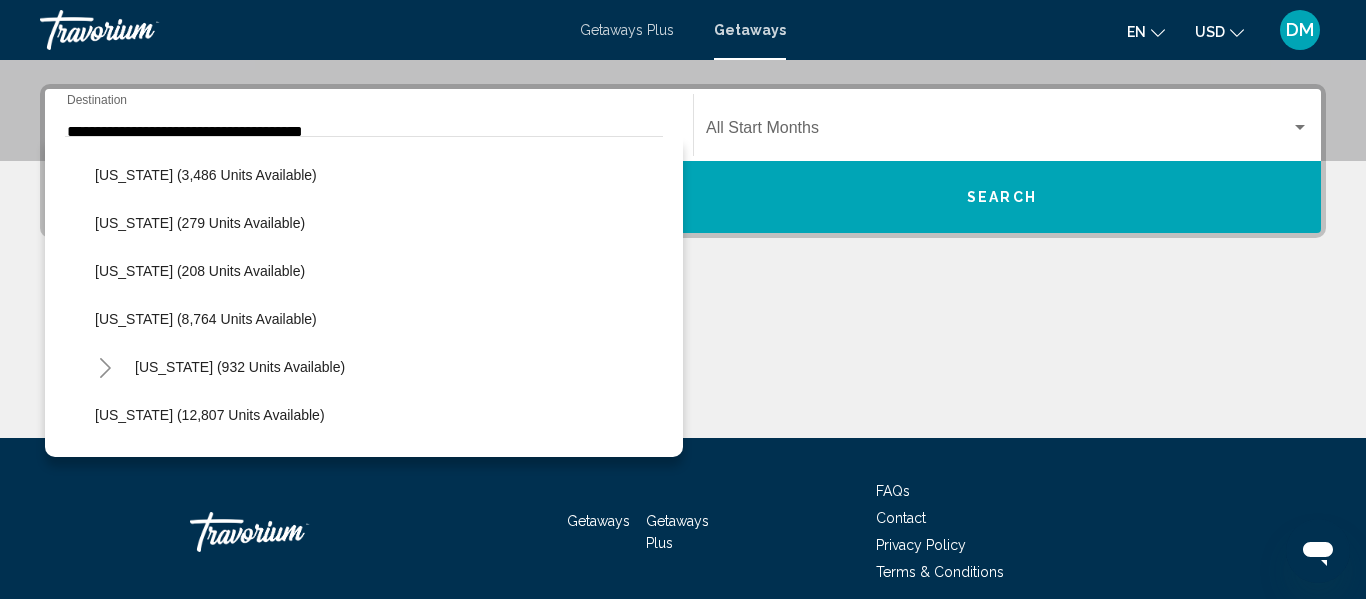 click on "[US_STATE] (279 units available)" 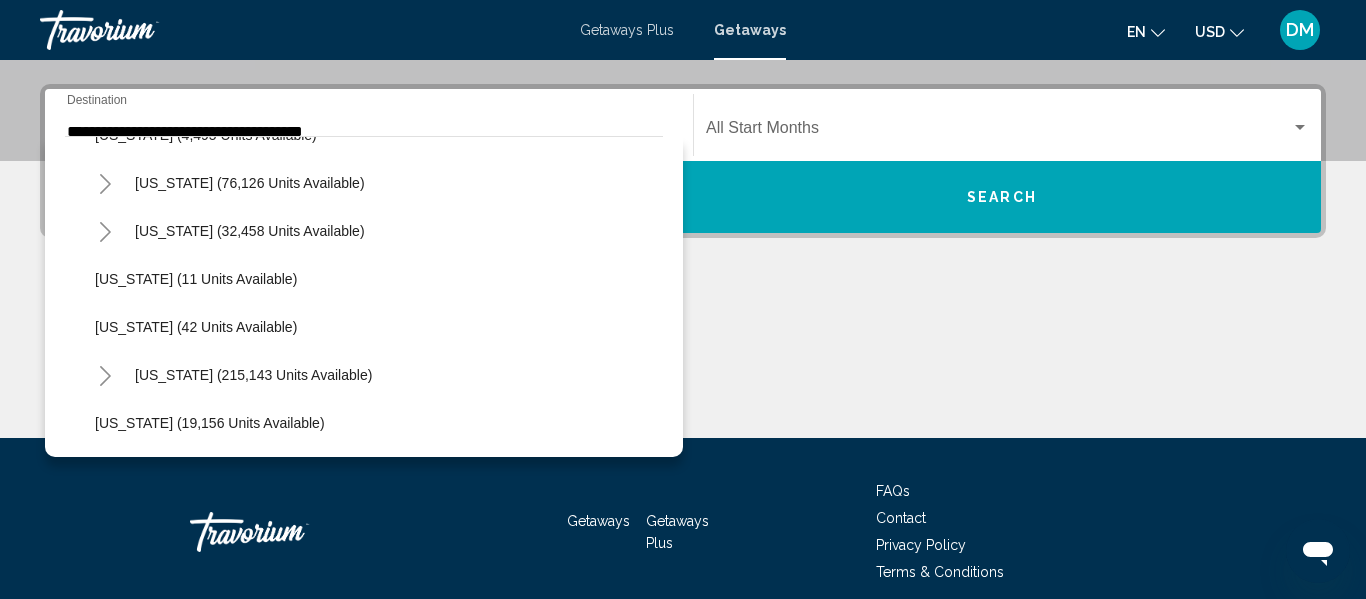 scroll, scrollTop: 225, scrollLeft: 0, axis: vertical 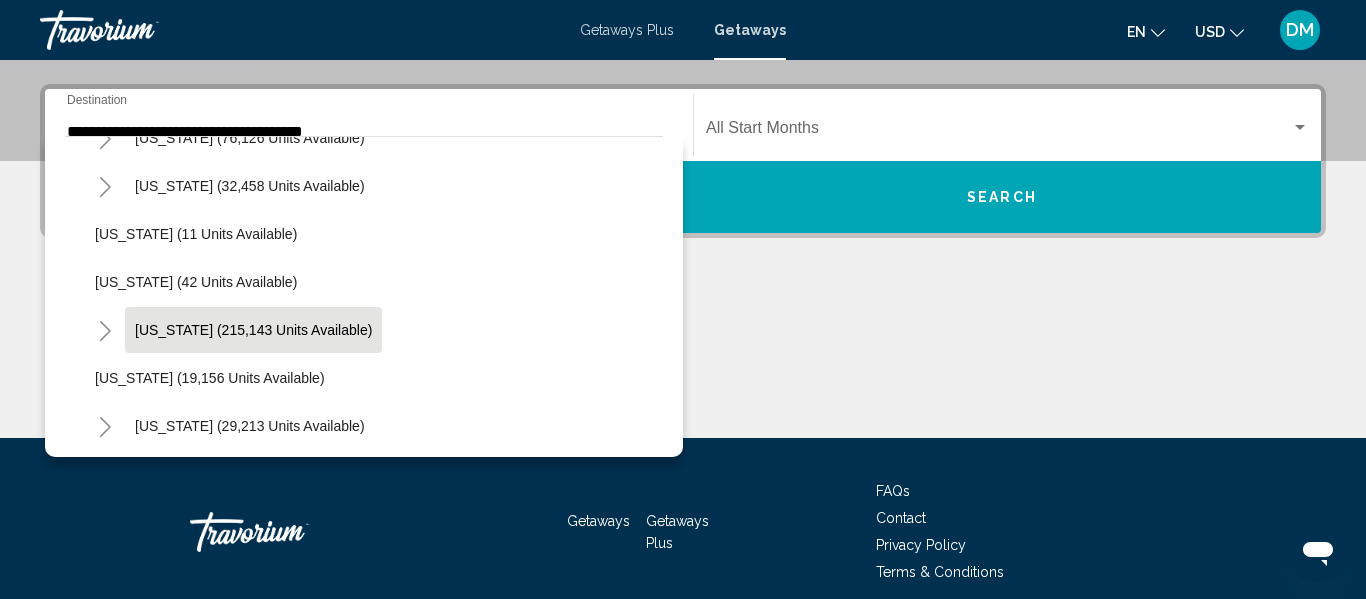 click on "[US_STATE] (215,143 units available)" 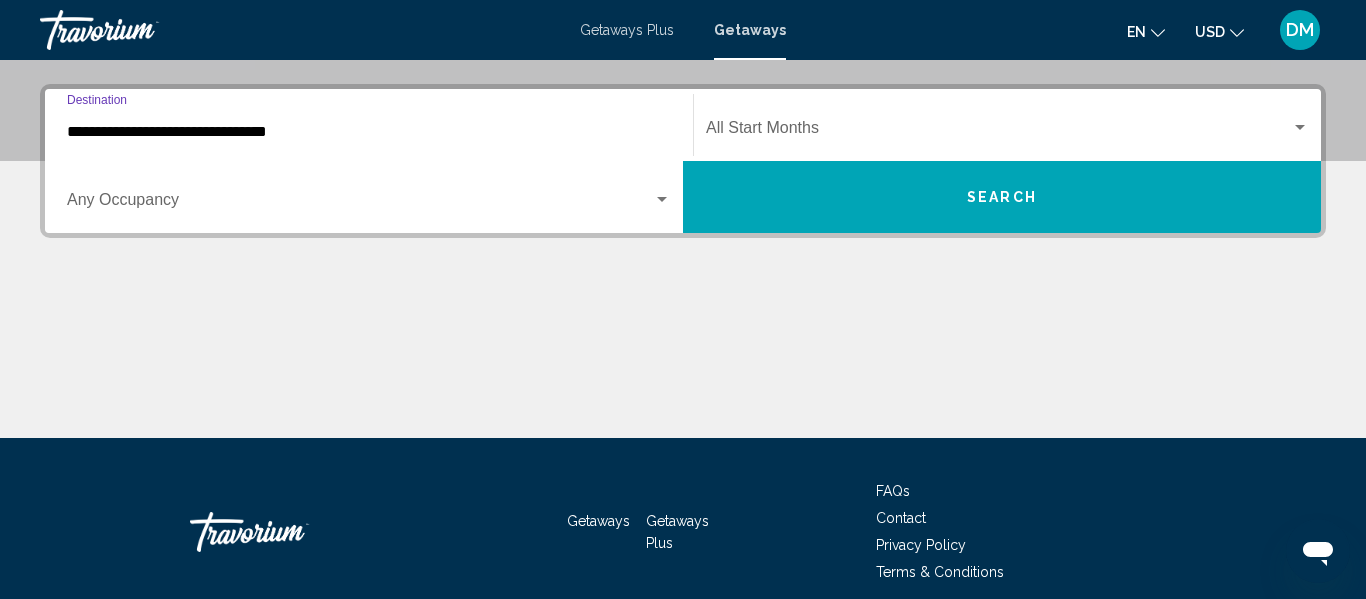 scroll, scrollTop: 458, scrollLeft: 0, axis: vertical 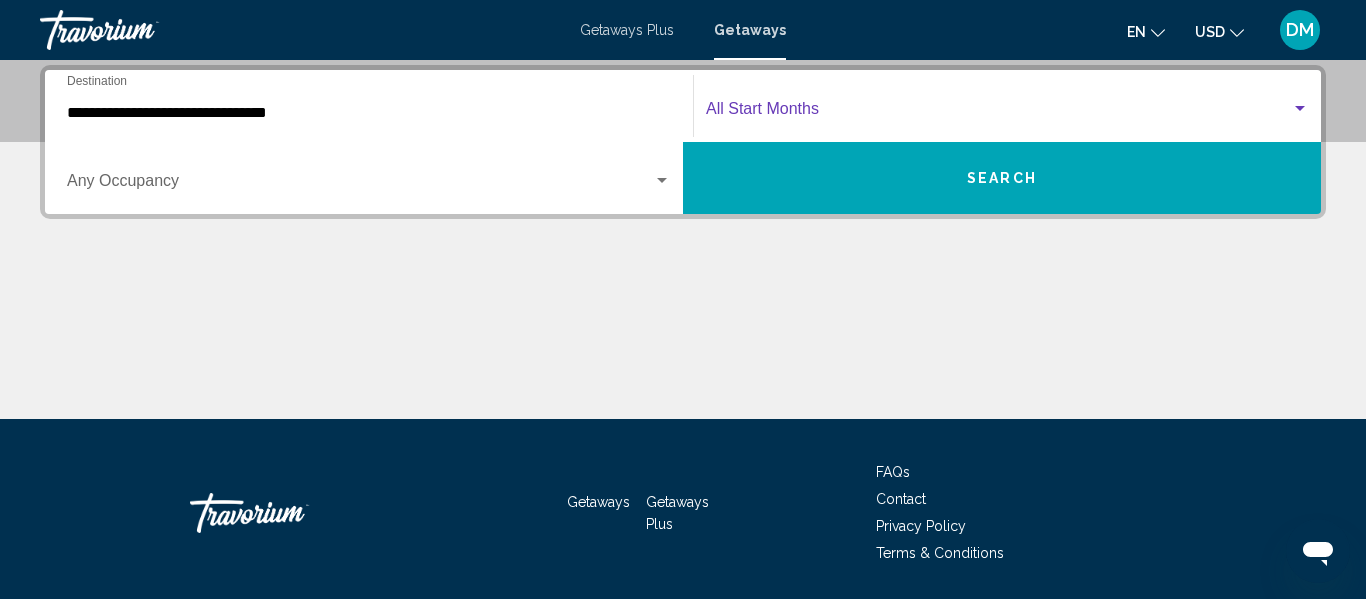 click at bounding box center (998, 113) 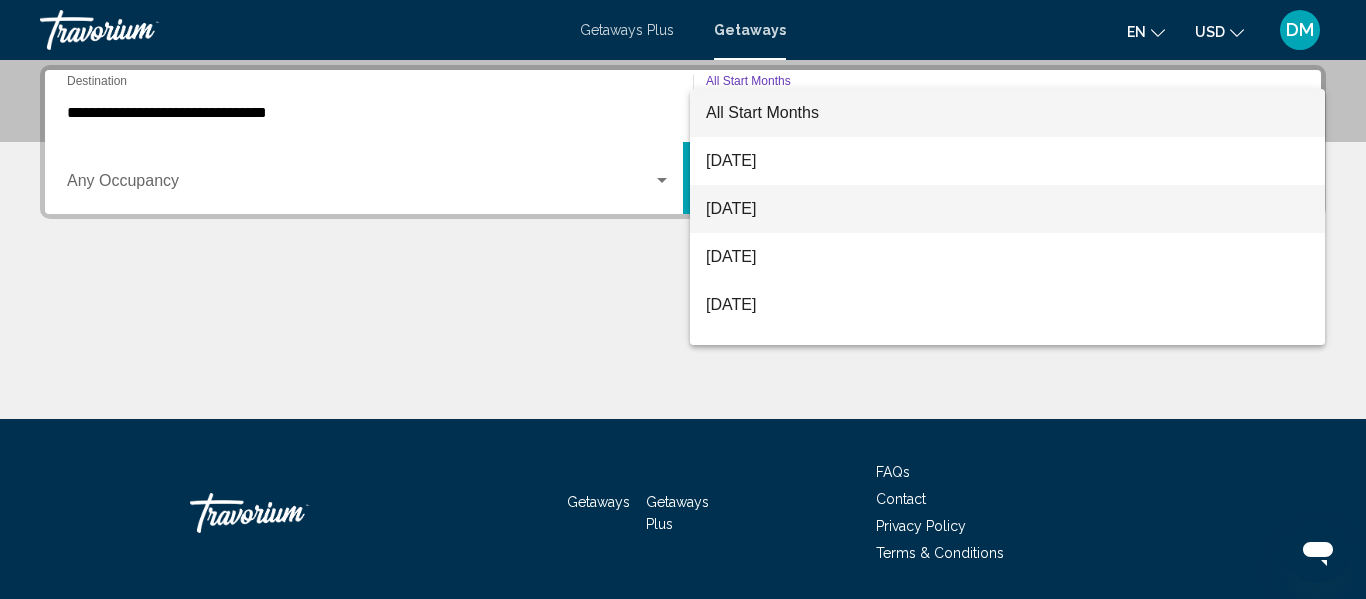 click on "[DATE]" at bounding box center [1007, 209] 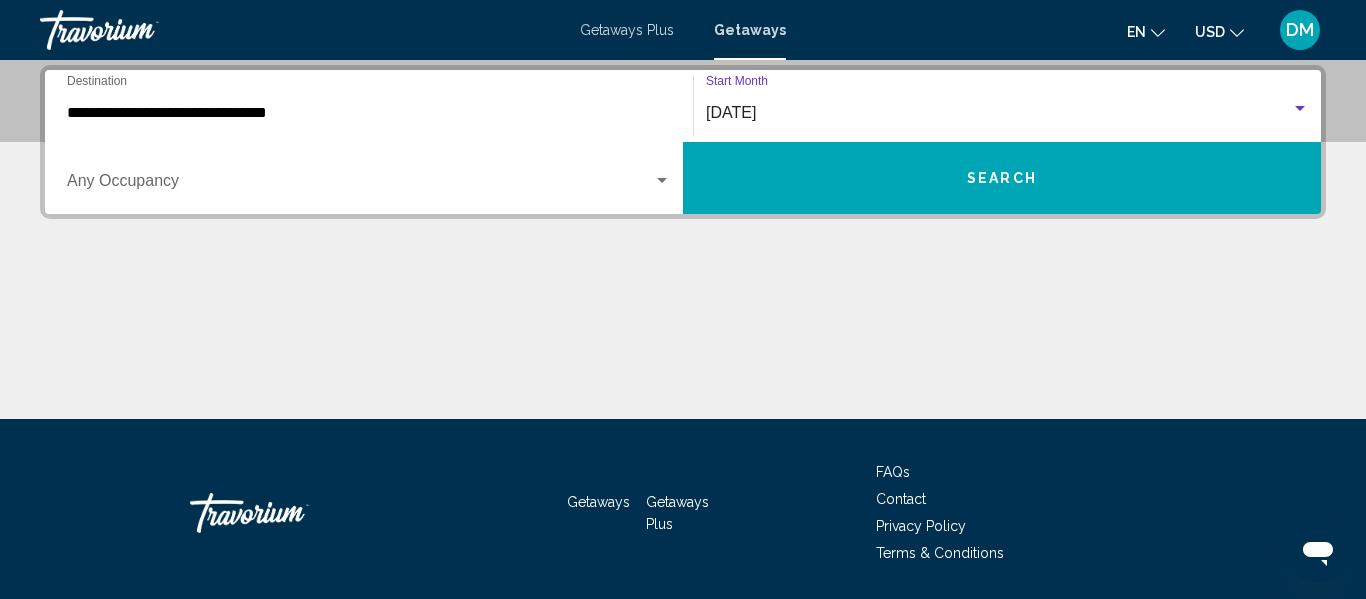 click on "Search" at bounding box center [1002, 178] 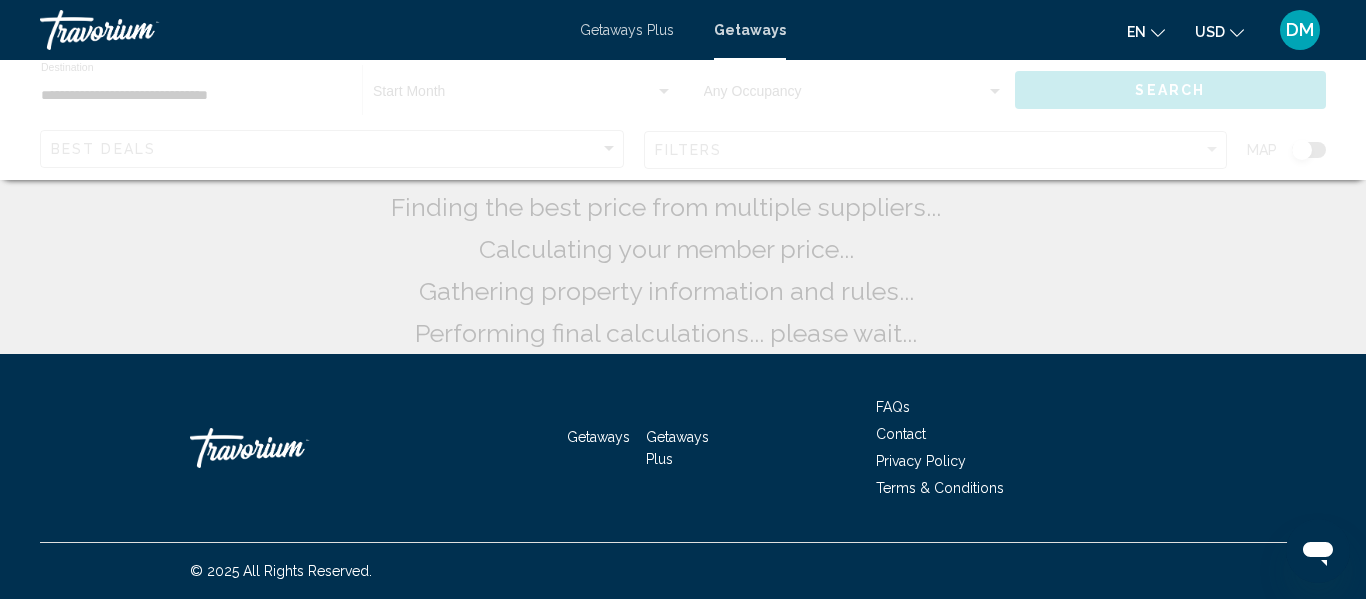 scroll, scrollTop: 0, scrollLeft: 0, axis: both 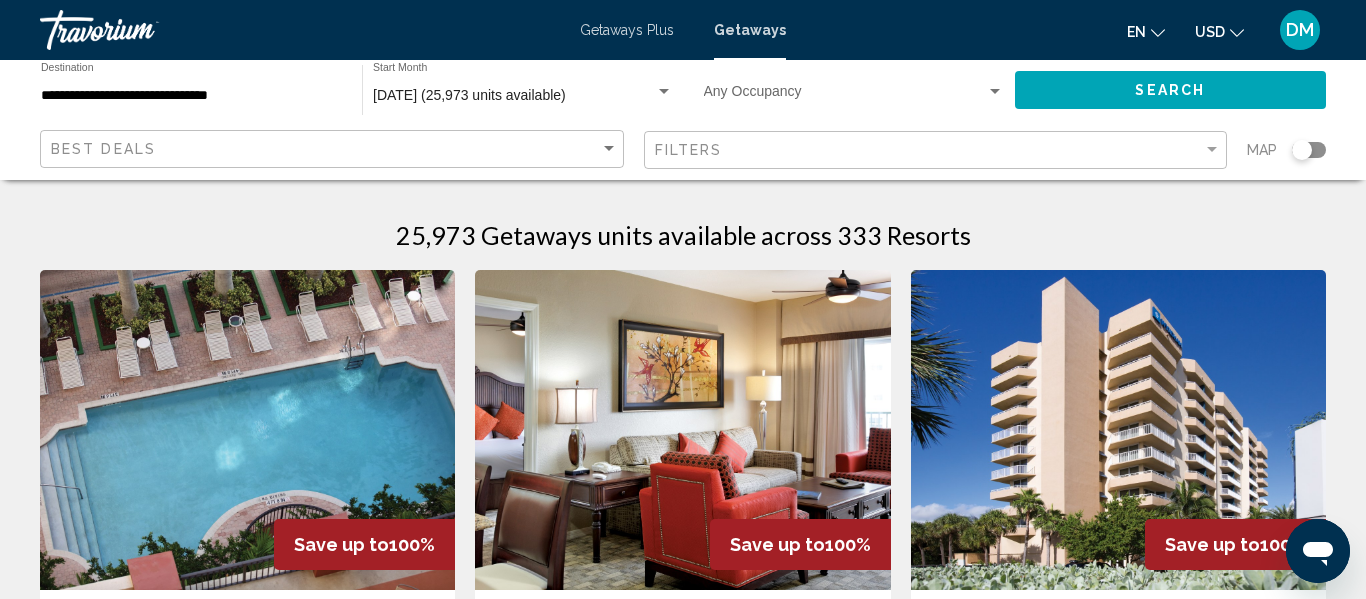 click 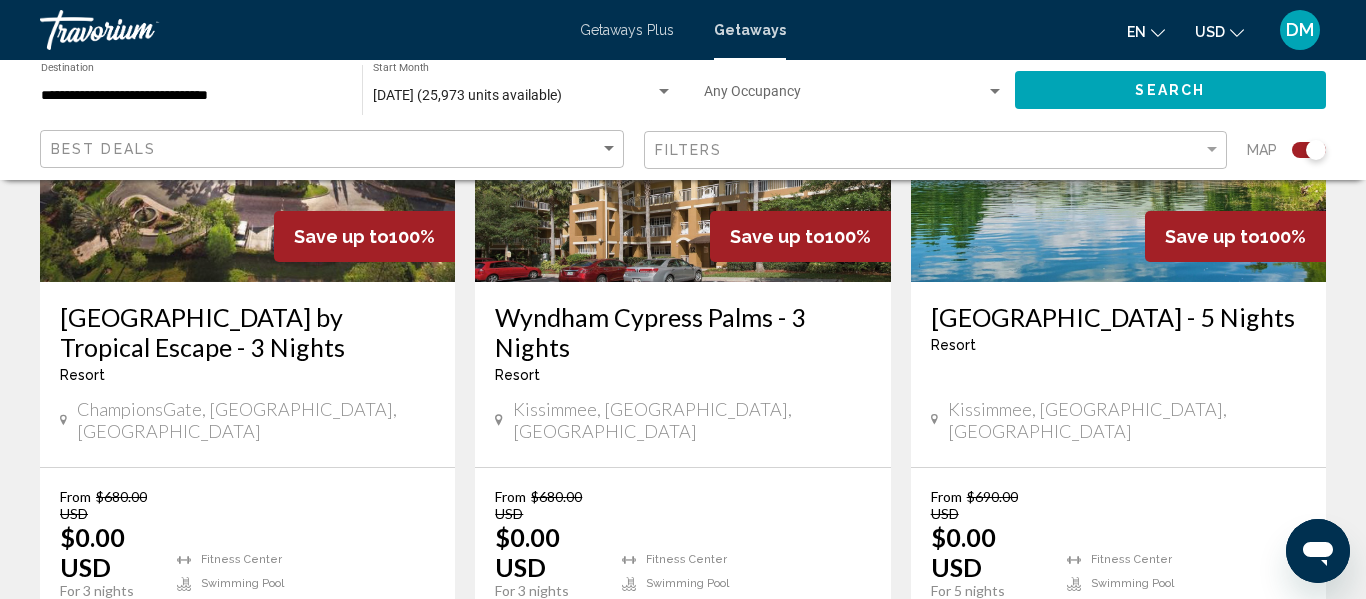 scroll, scrollTop: 3280, scrollLeft: 0, axis: vertical 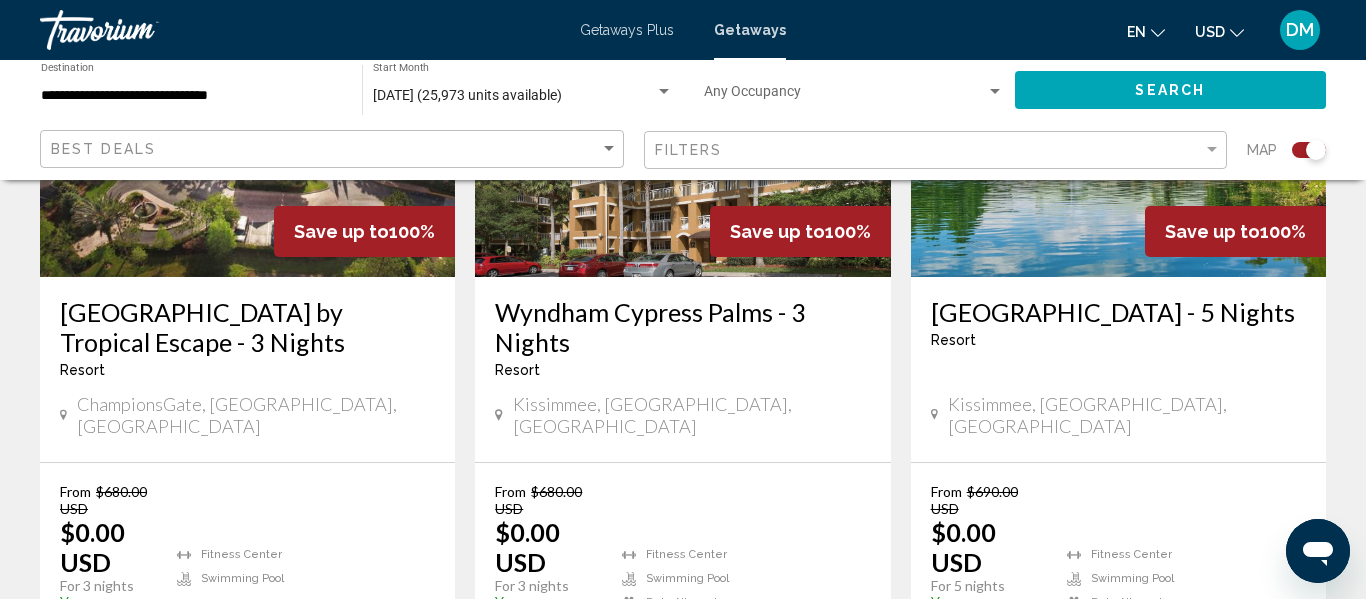 click 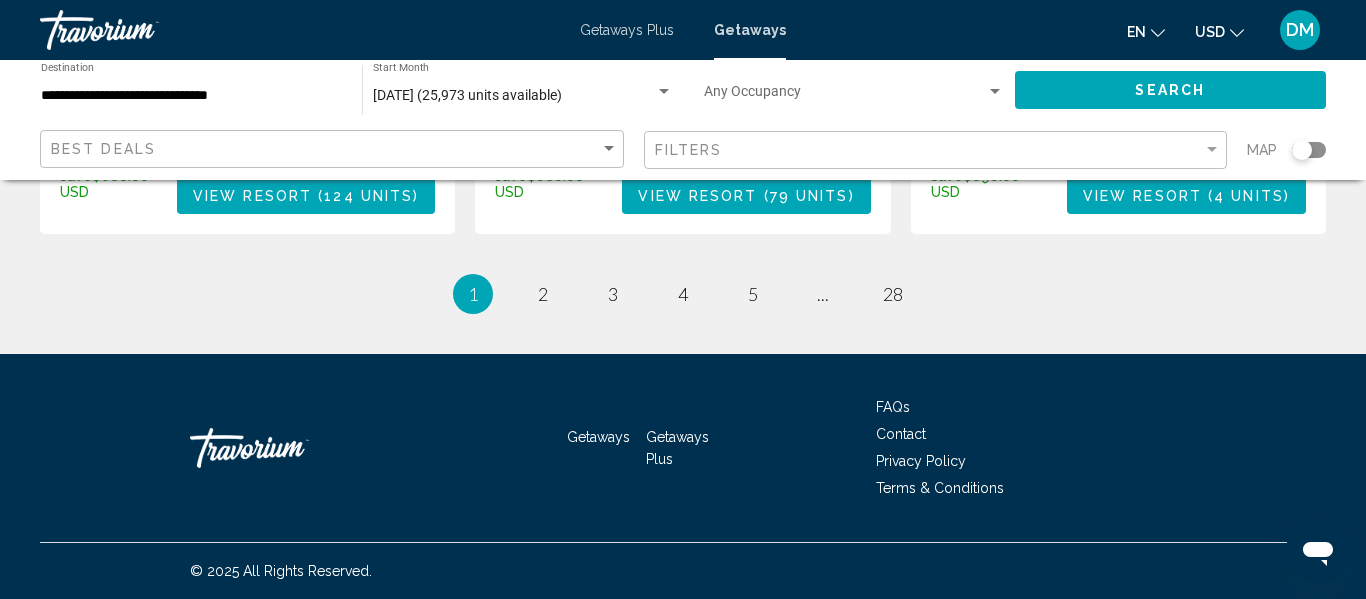 scroll, scrollTop: 2660, scrollLeft: 0, axis: vertical 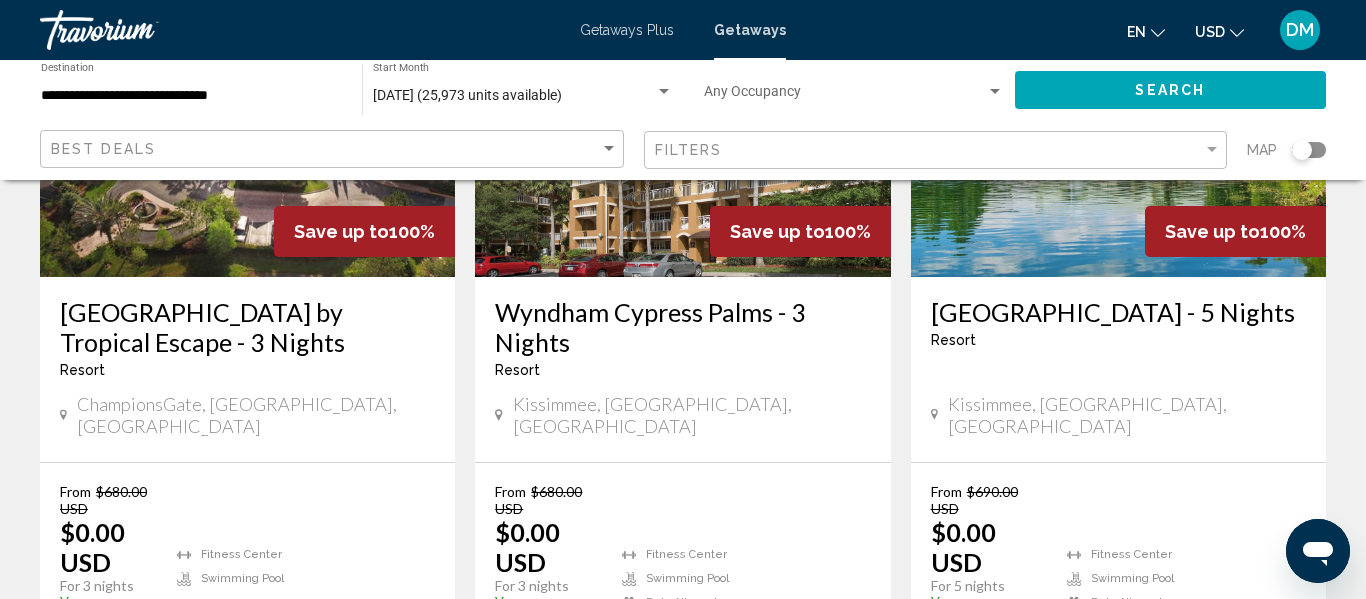 click on "Map" 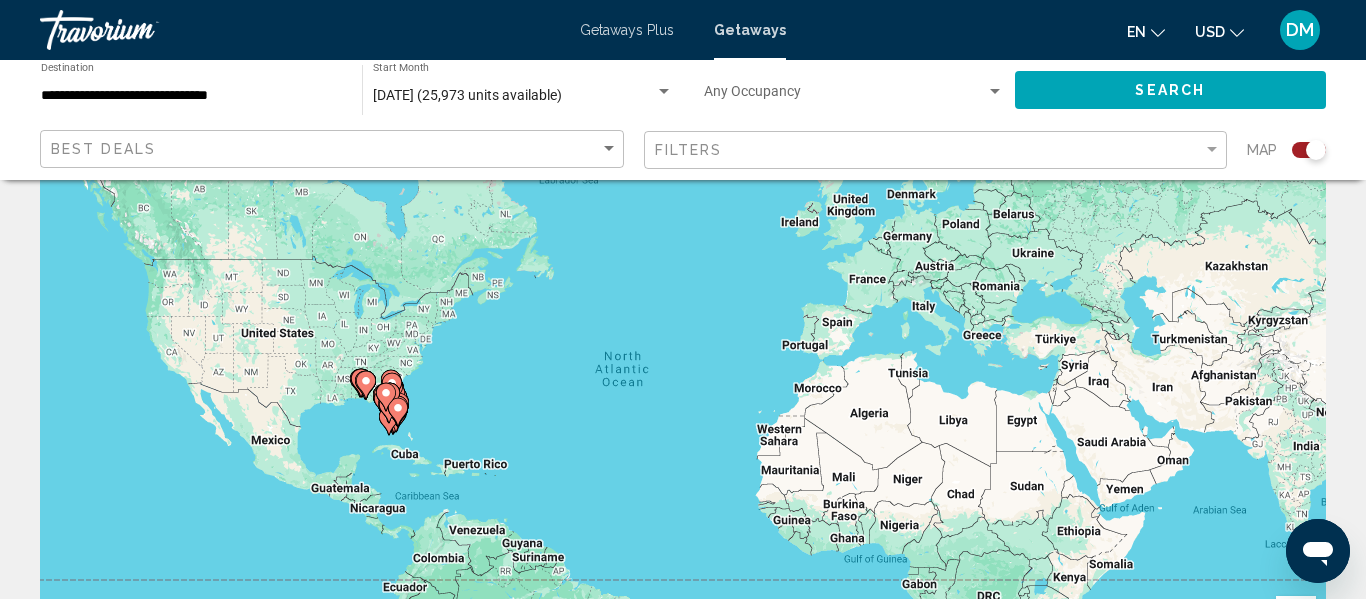 scroll, scrollTop: 80, scrollLeft: 0, axis: vertical 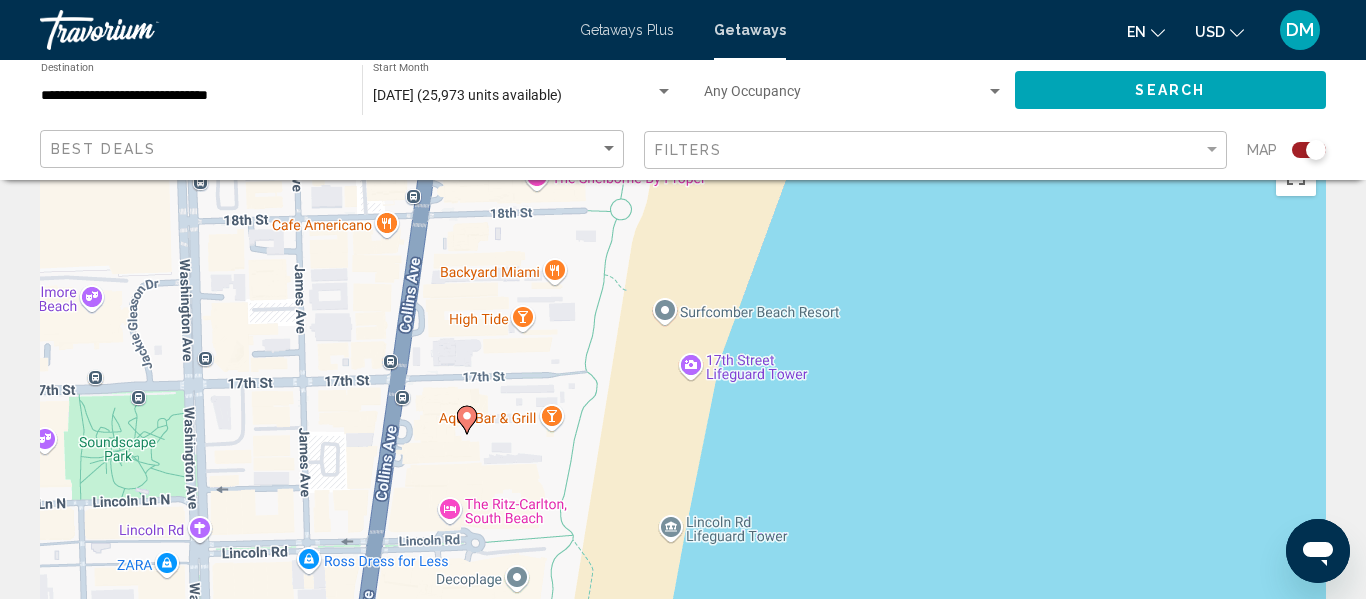 click 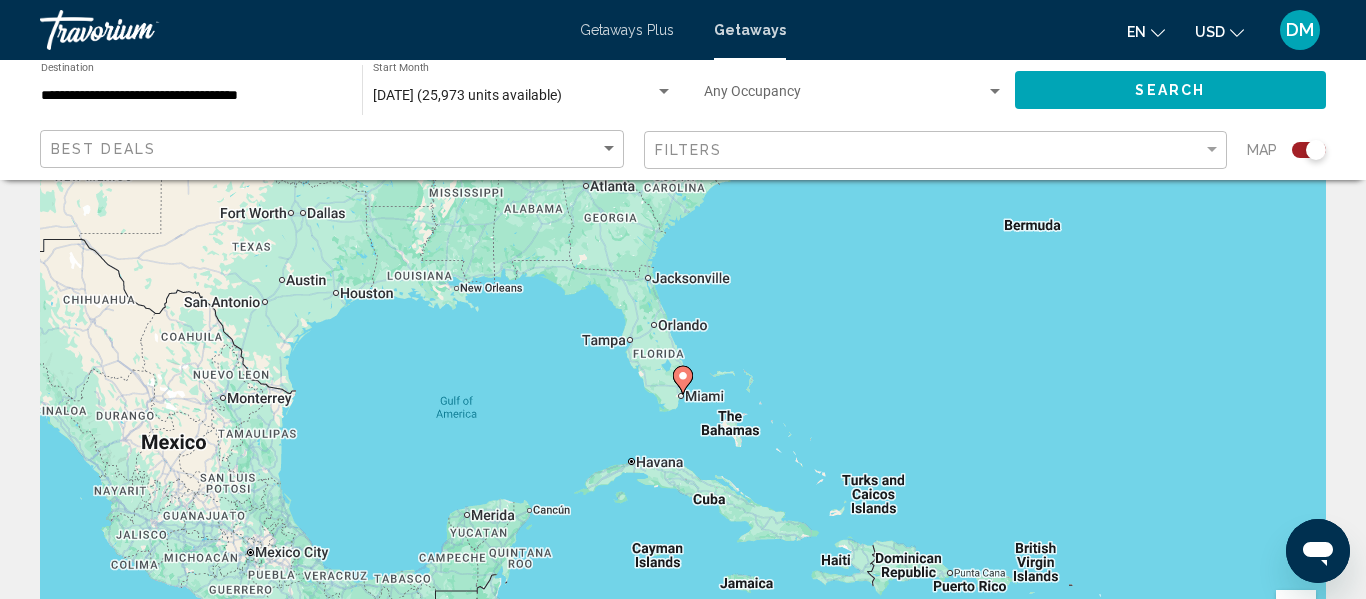 scroll, scrollTop: 65, scrollLeft: 0, axis: vertical 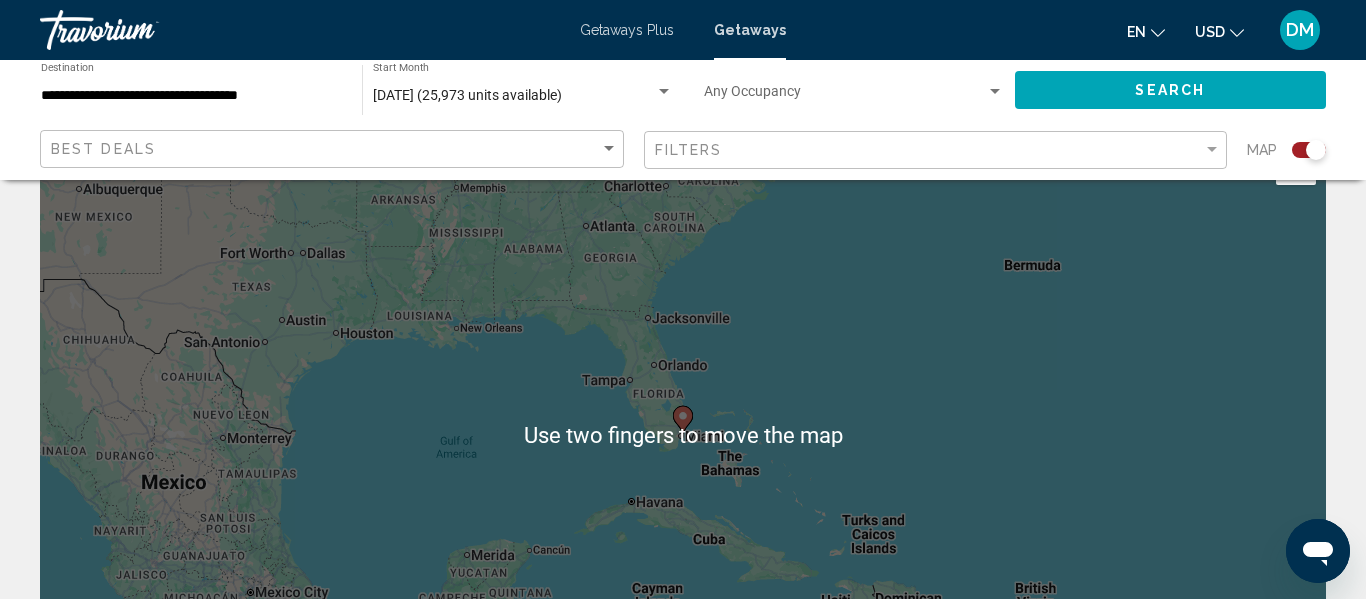 click 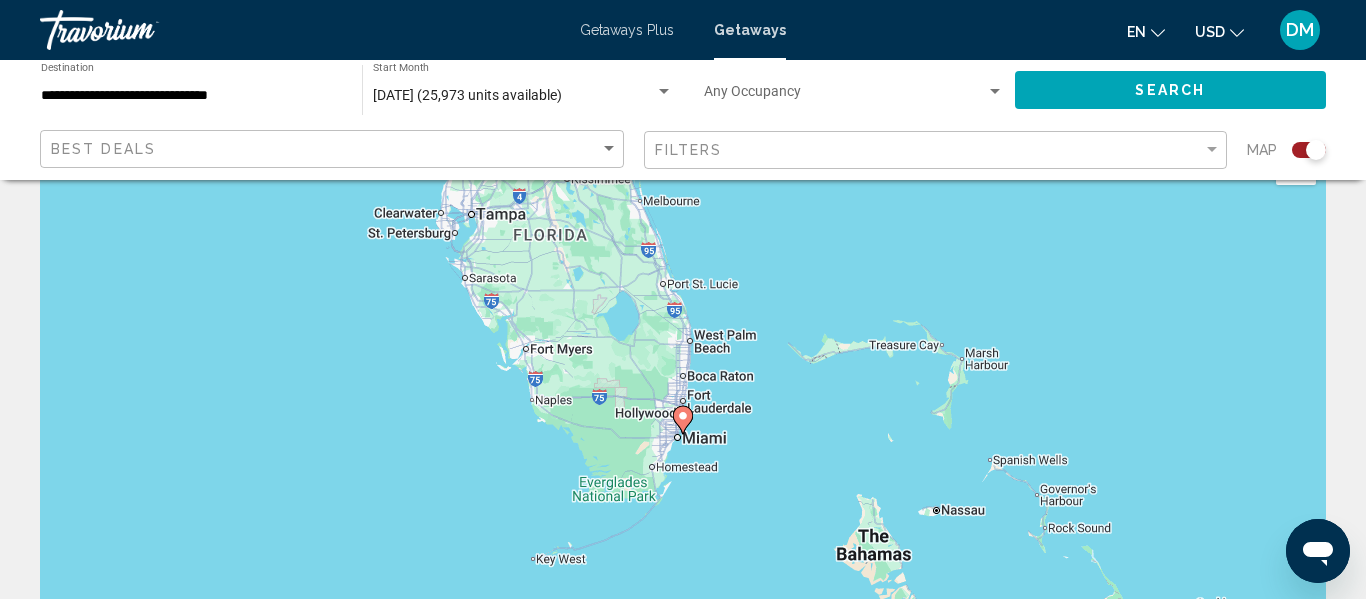 click at bounding box center (683, 420) 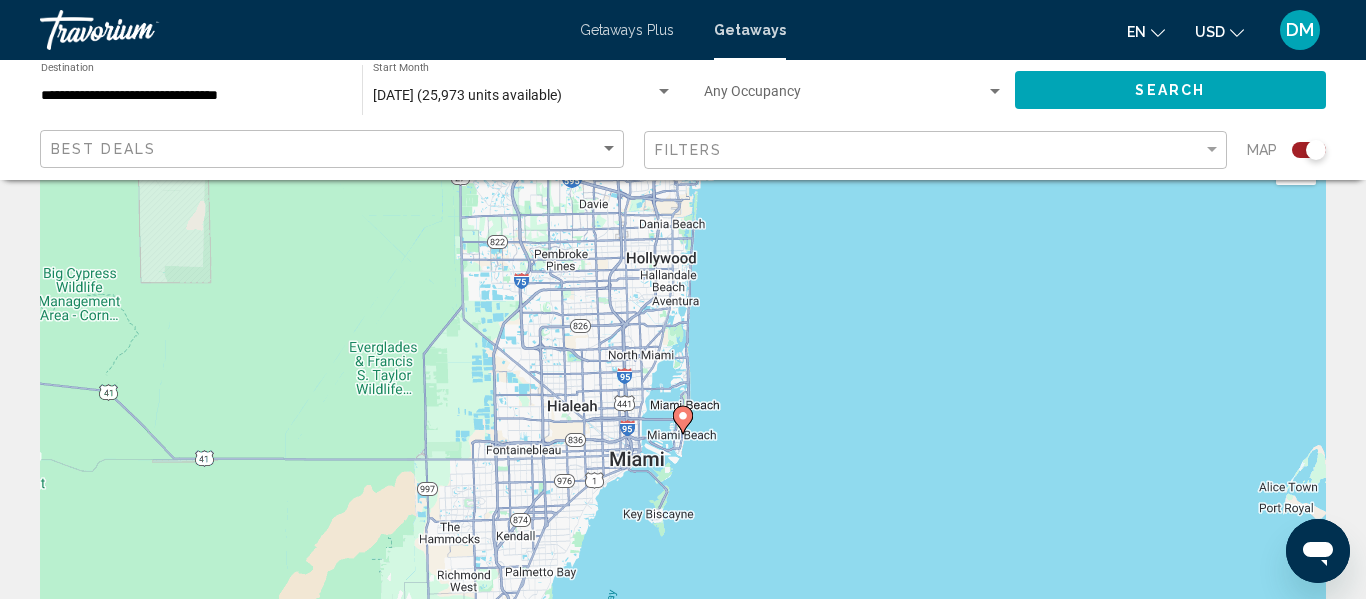 click 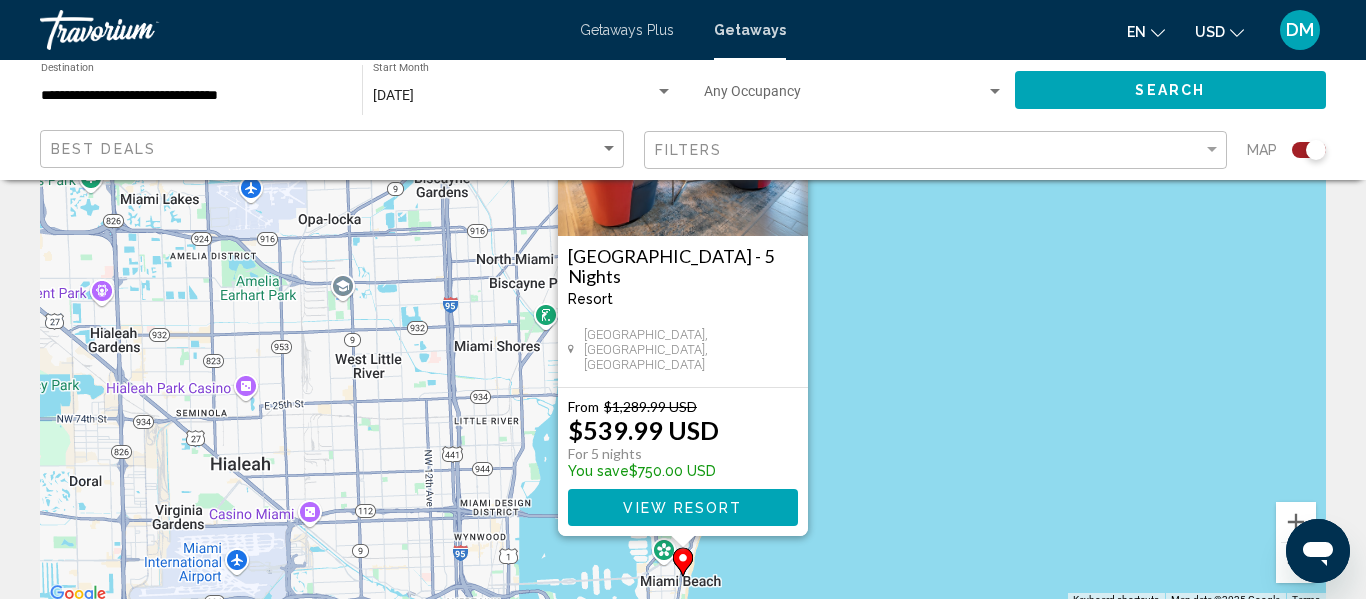 scroll, scrollTop: 194, scrollLeft: 0, axis: vertical 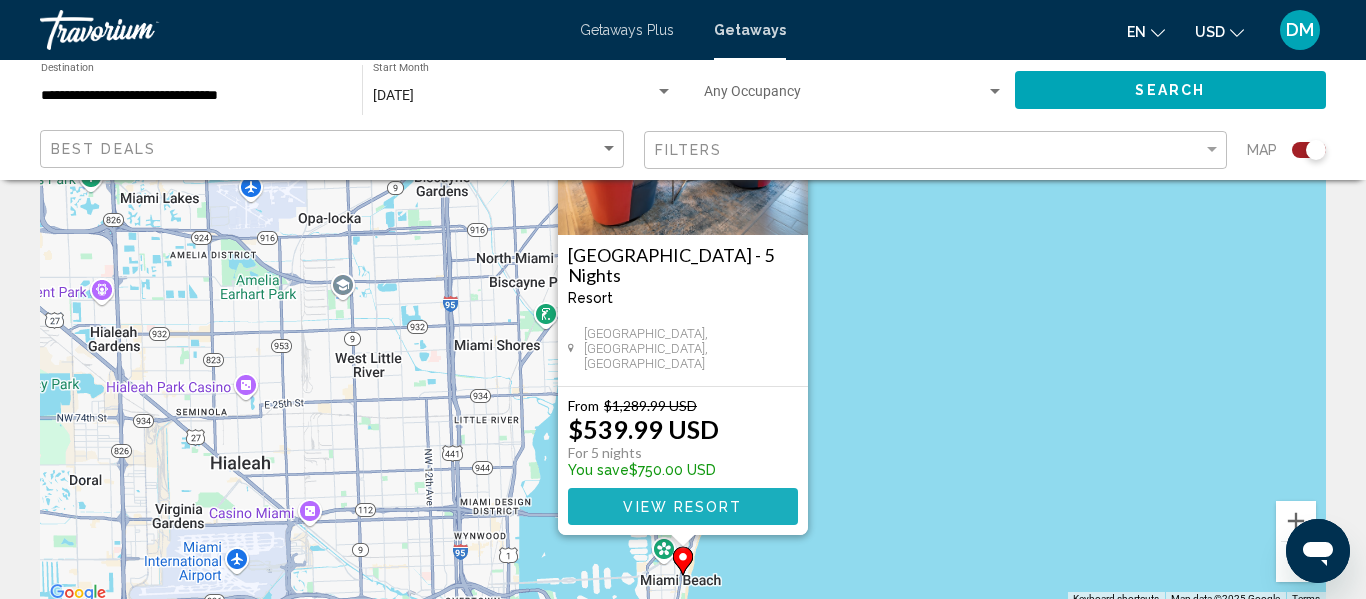 click on "View Resort" at bounding box center [682, 507] 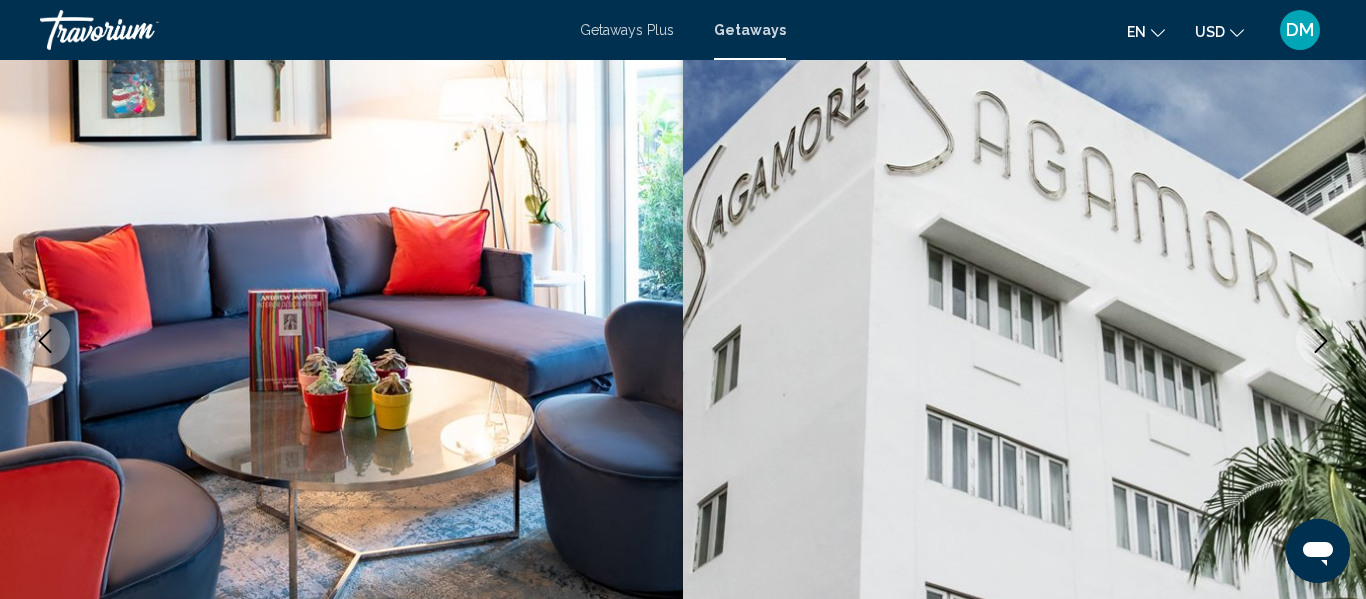 scroll, scrollTop: 235, scrollLeft: 0, axis: vertical 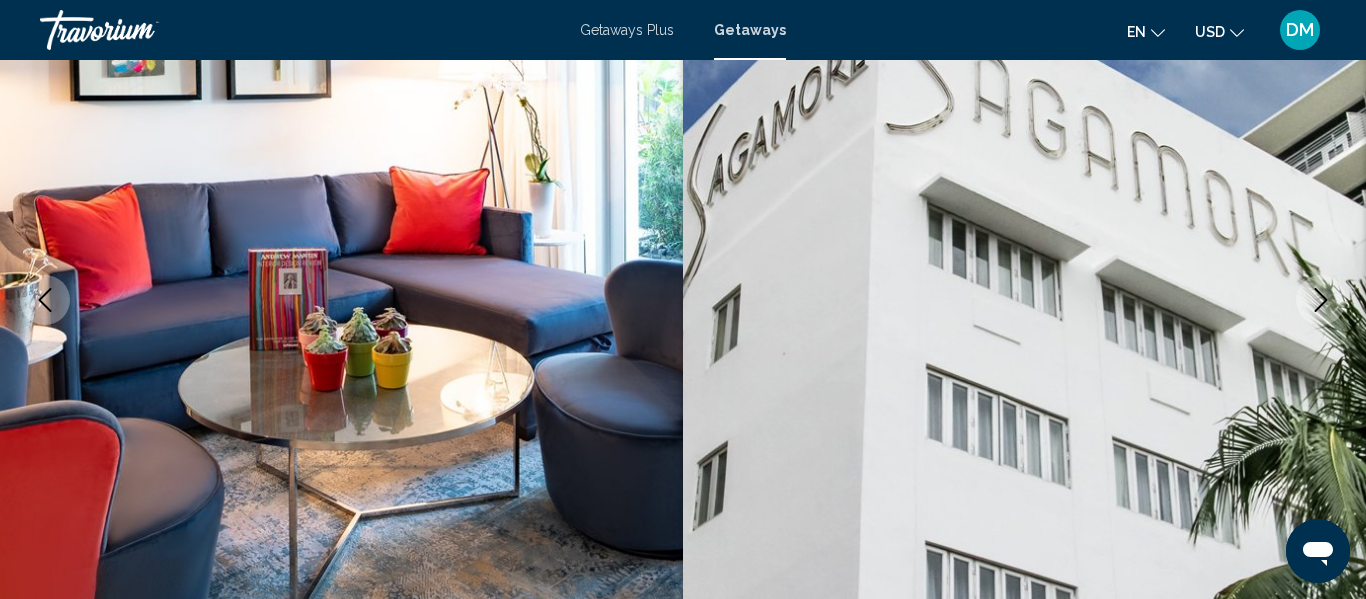 type 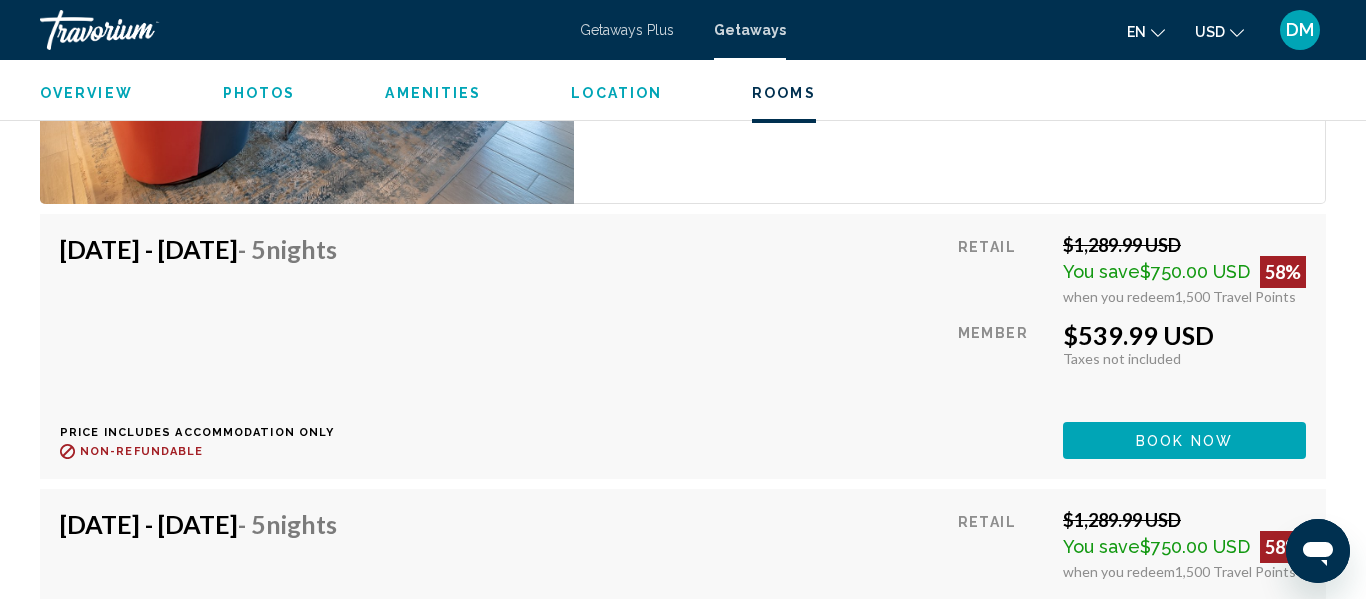 scroll, scrollTop: 3595, scrollLeft: 0, axis: vertical 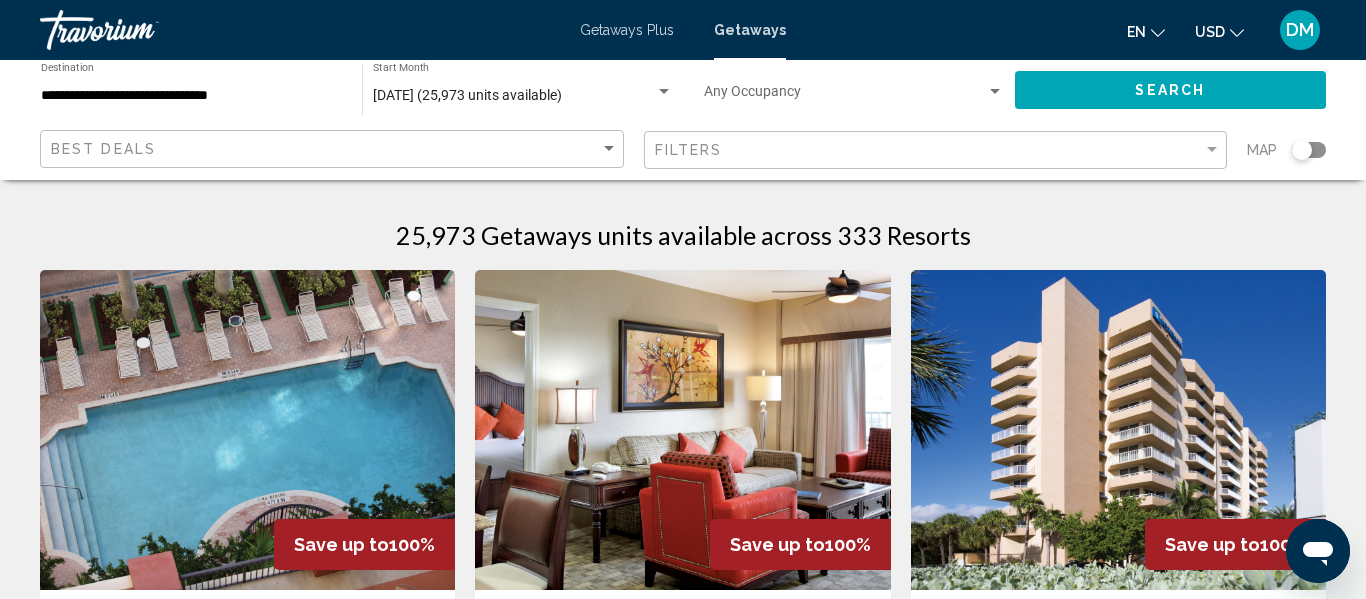 click 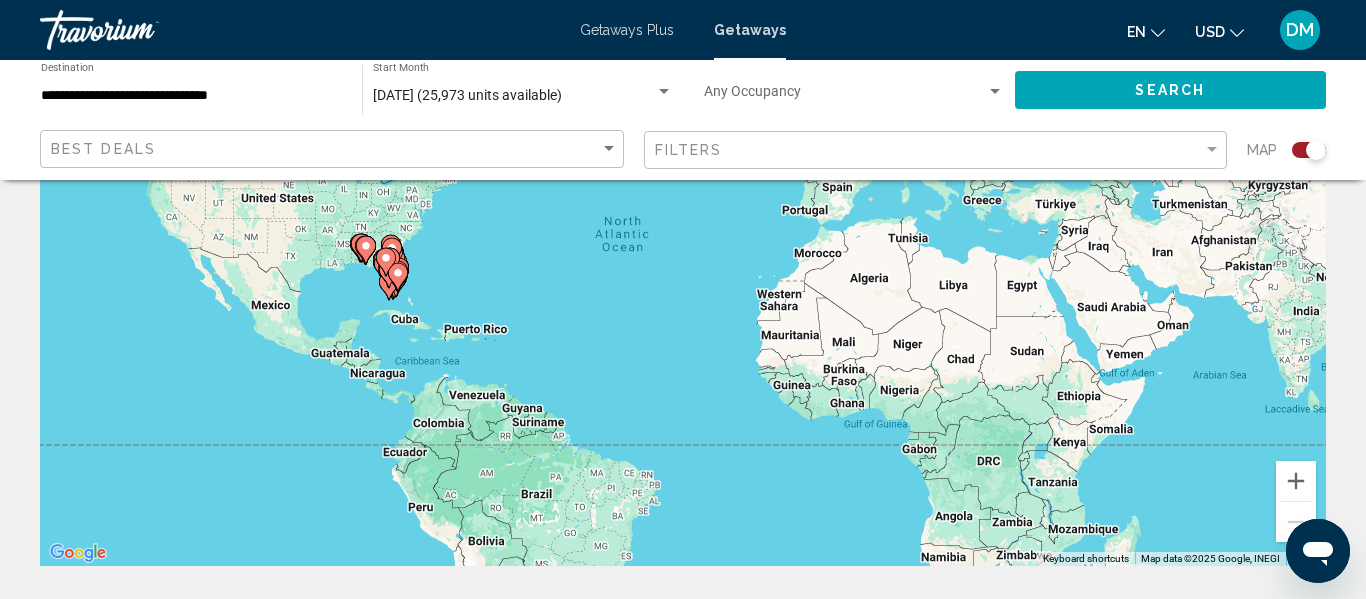 scroll, scrollTop: 240, scrollLeft: 0, axis: vertical 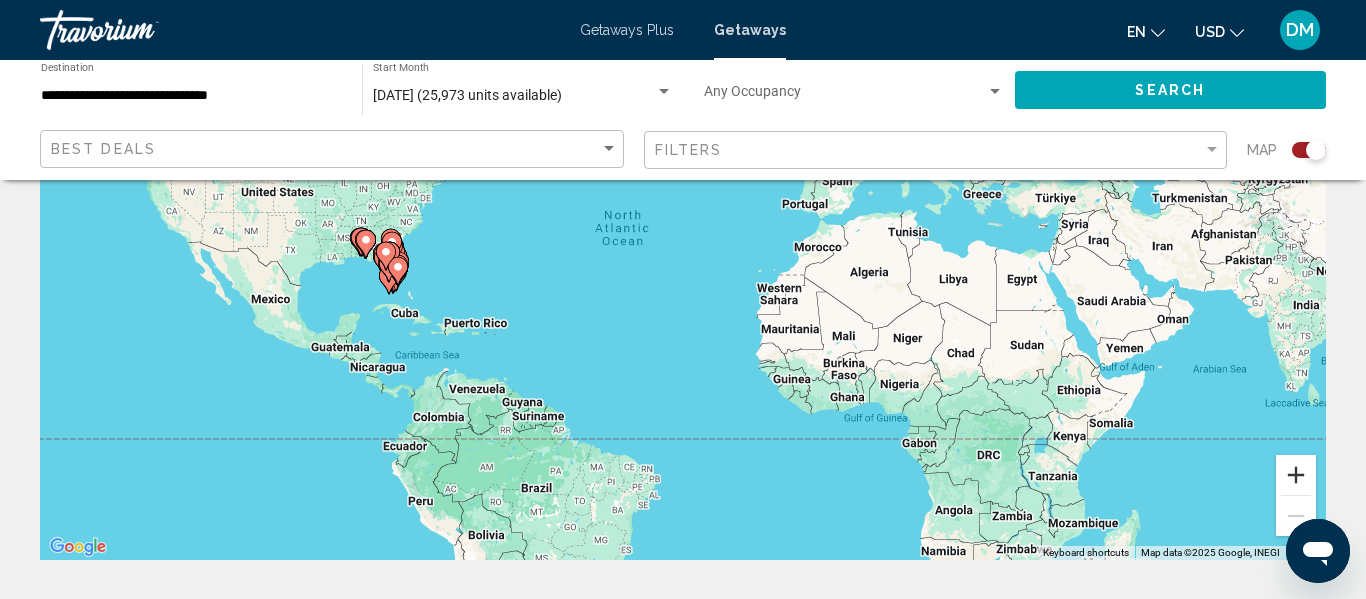click at bounding box center (1296, 475) 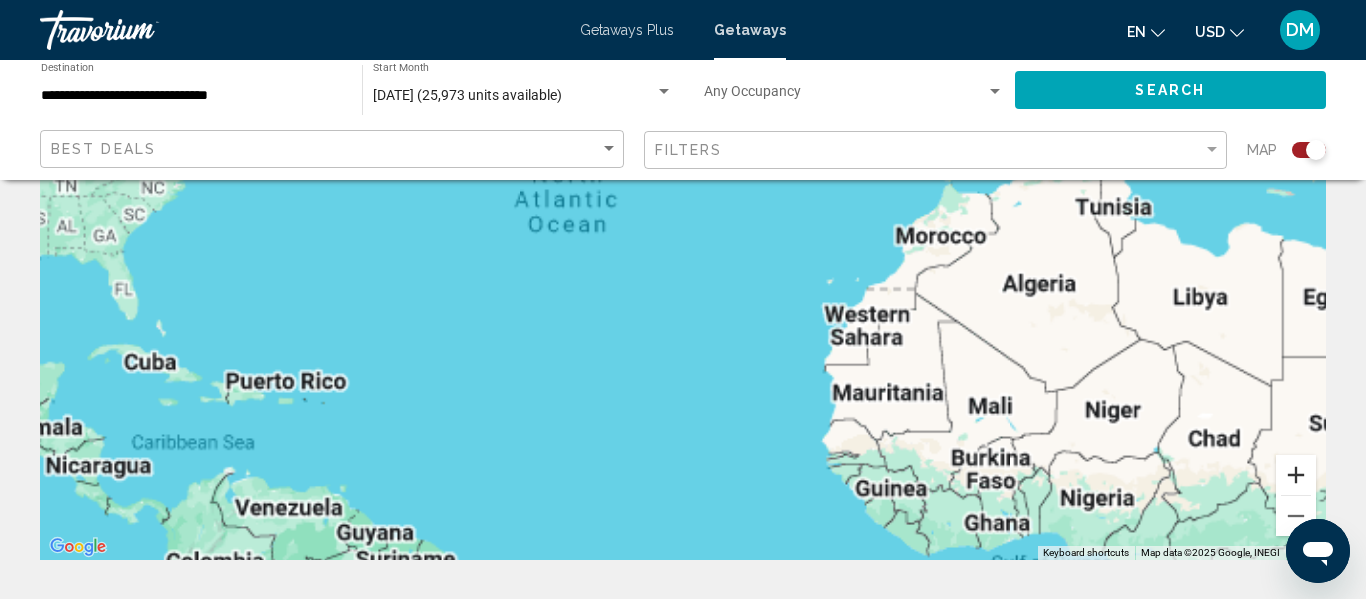 click at bounding box center (1296, 475) 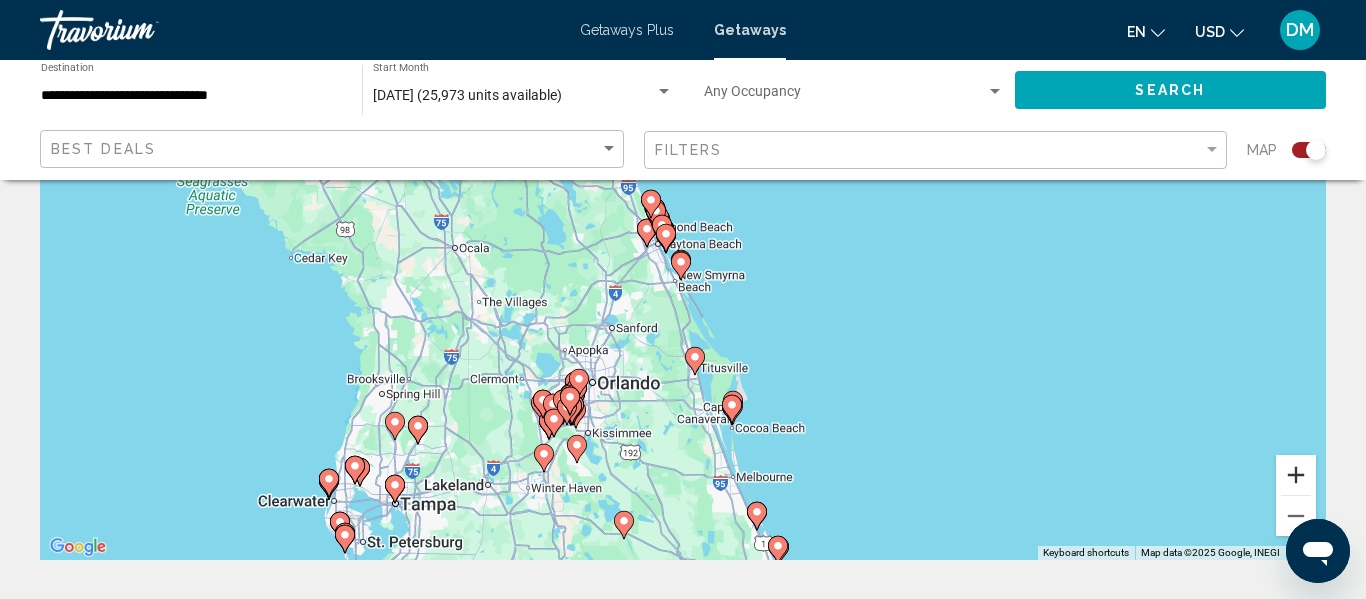 click at bounding box center (1296, 475) 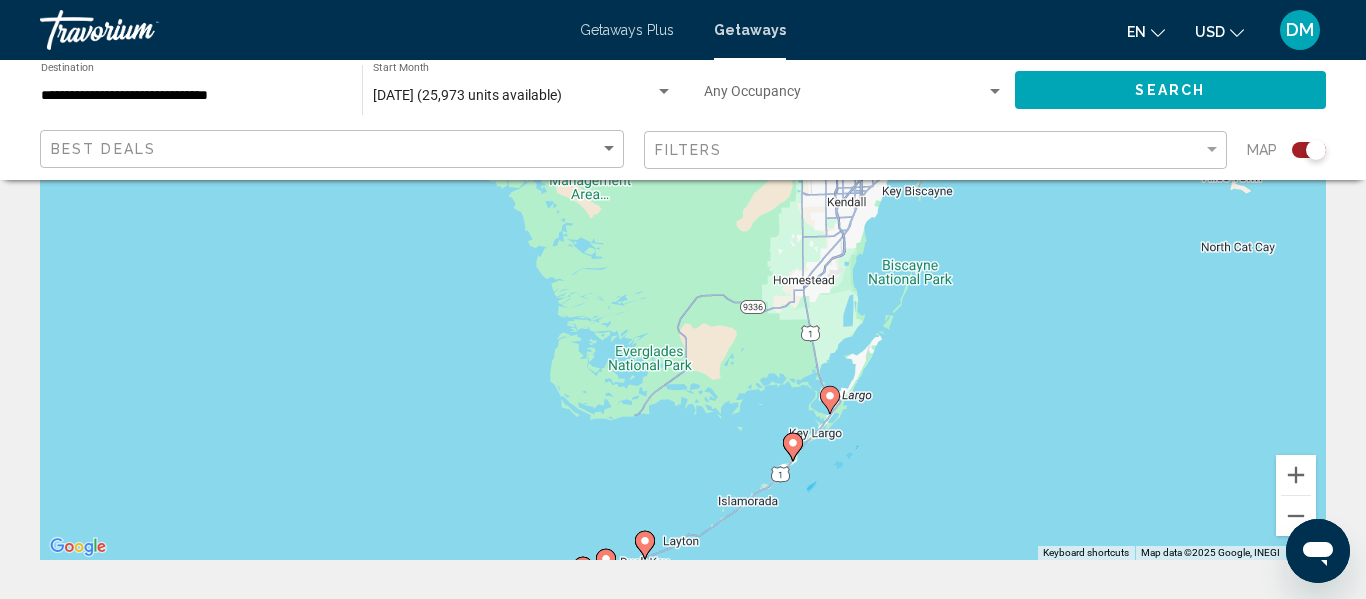 click 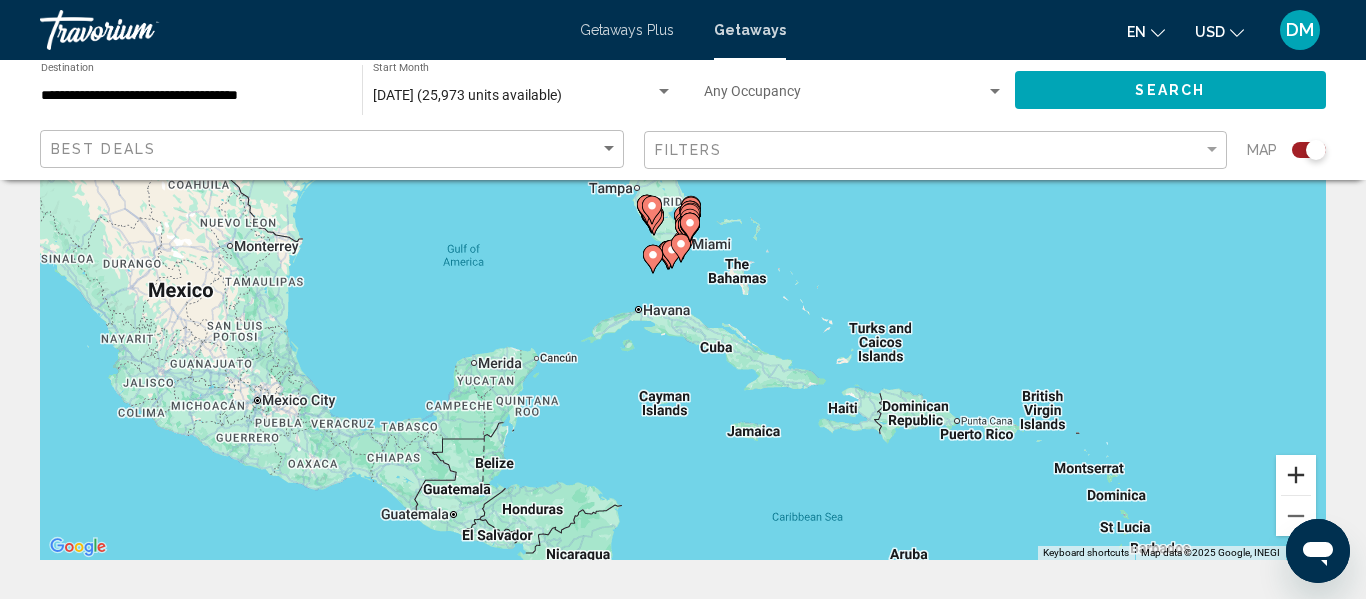 click at bounding box center [1296, 475] 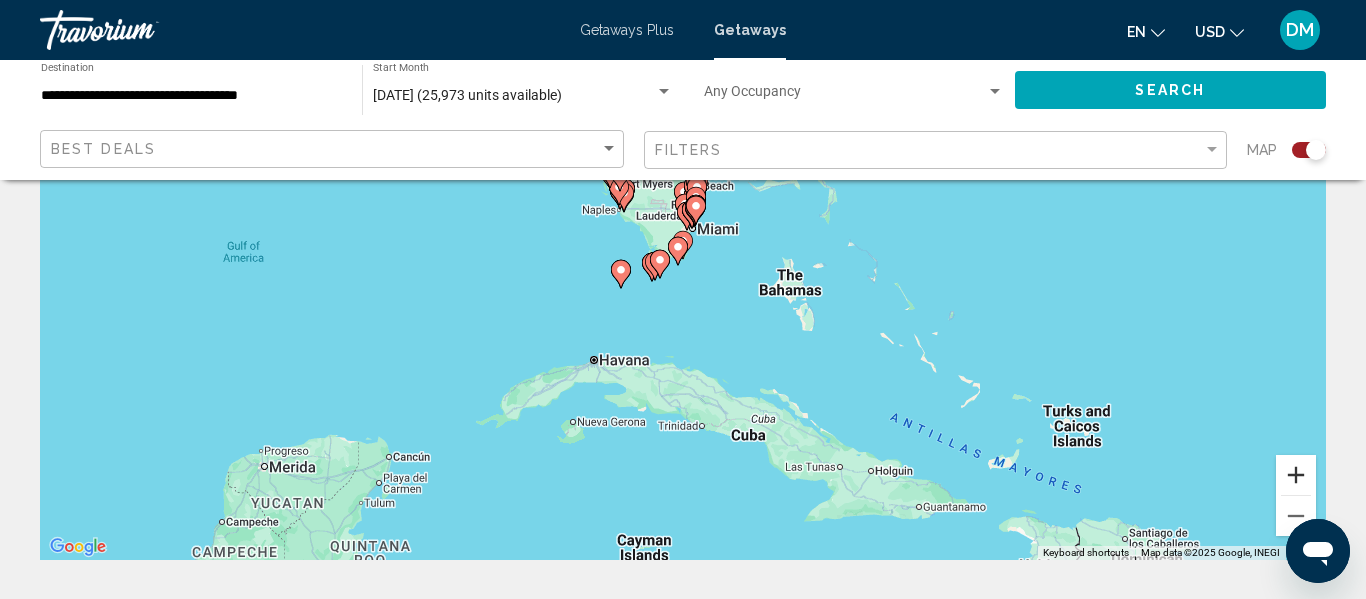 click at bounding box center (1296, 475) 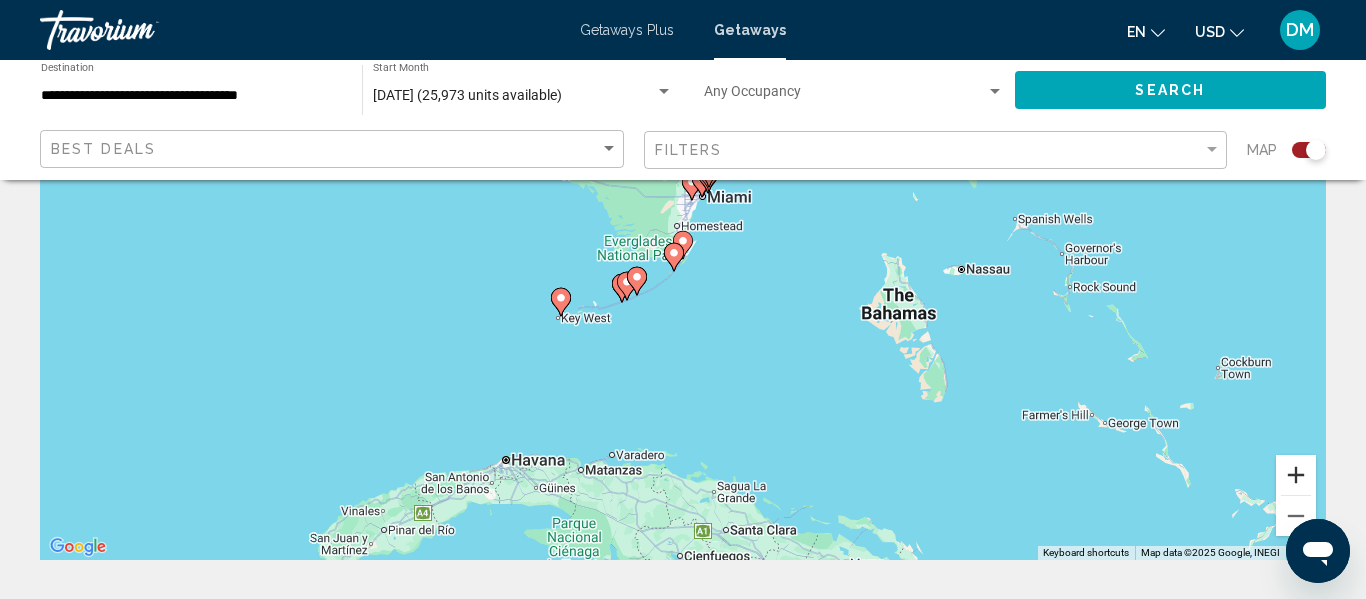 click at bounding box center [1296, 475] 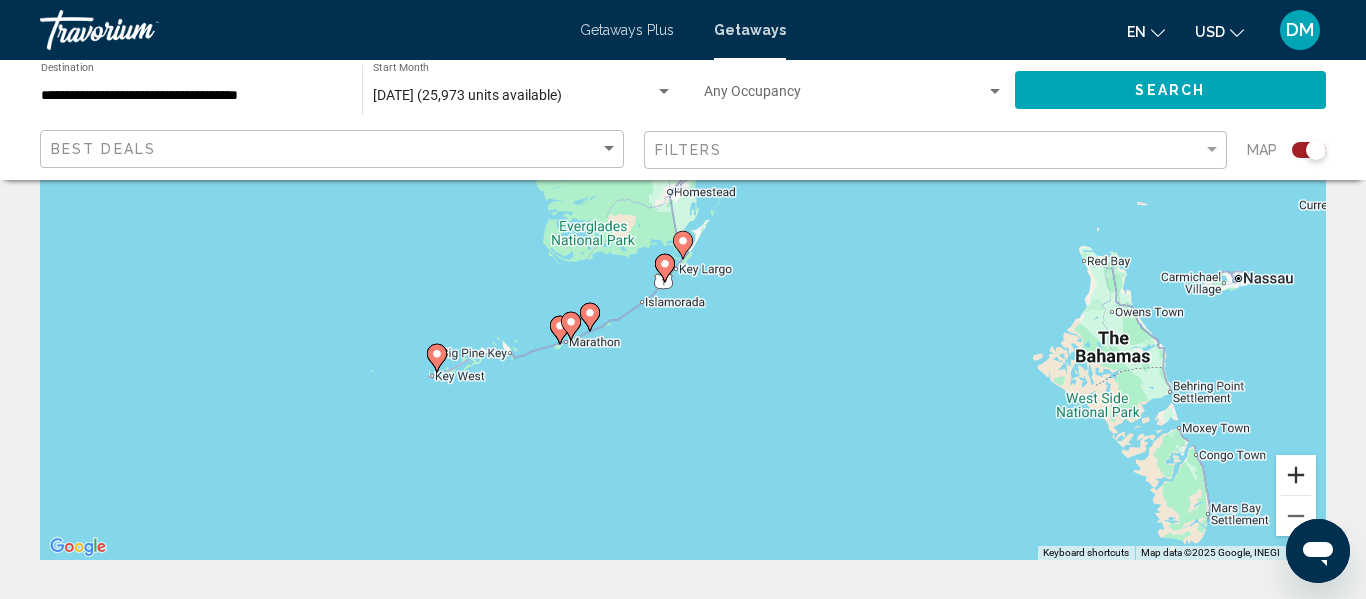 click at bounding box center [1296, 475] 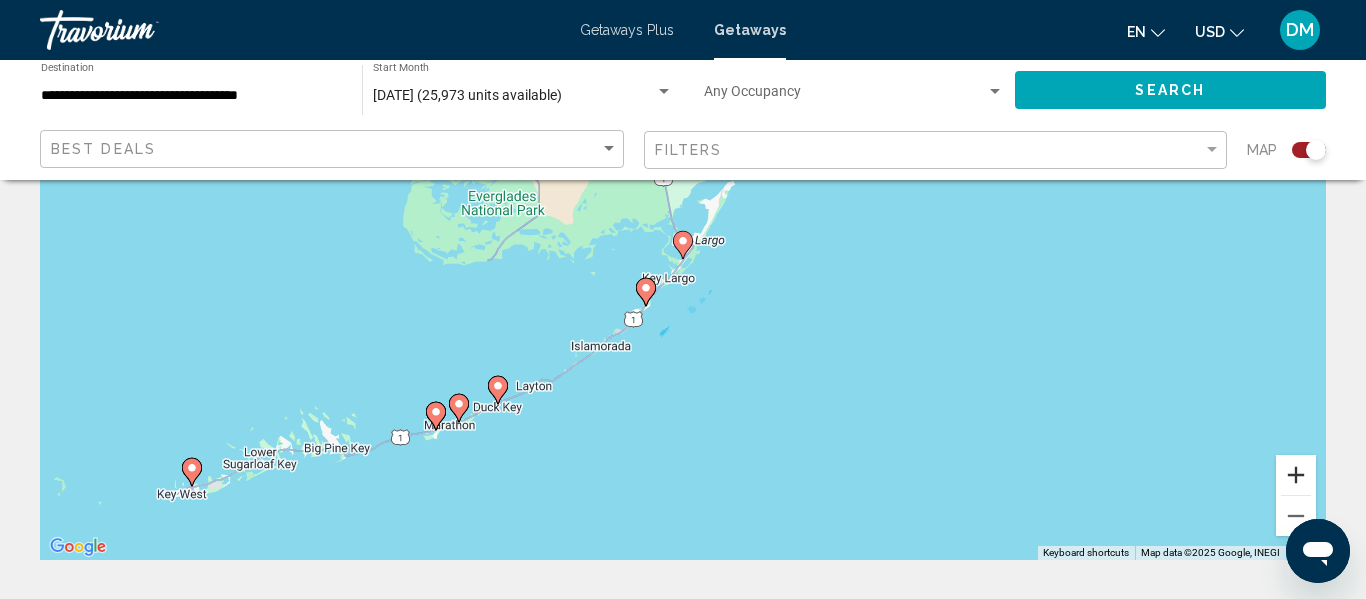 click at bounding box center (1296, 475) 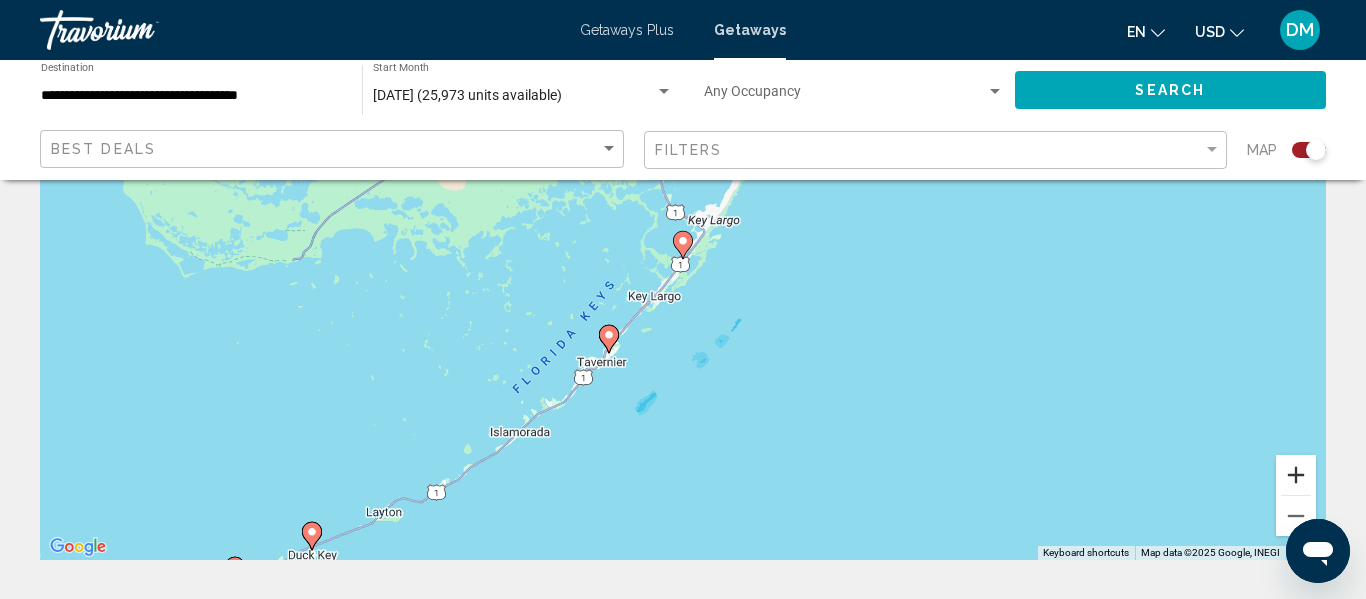 click at bounding box center [1296, 475] 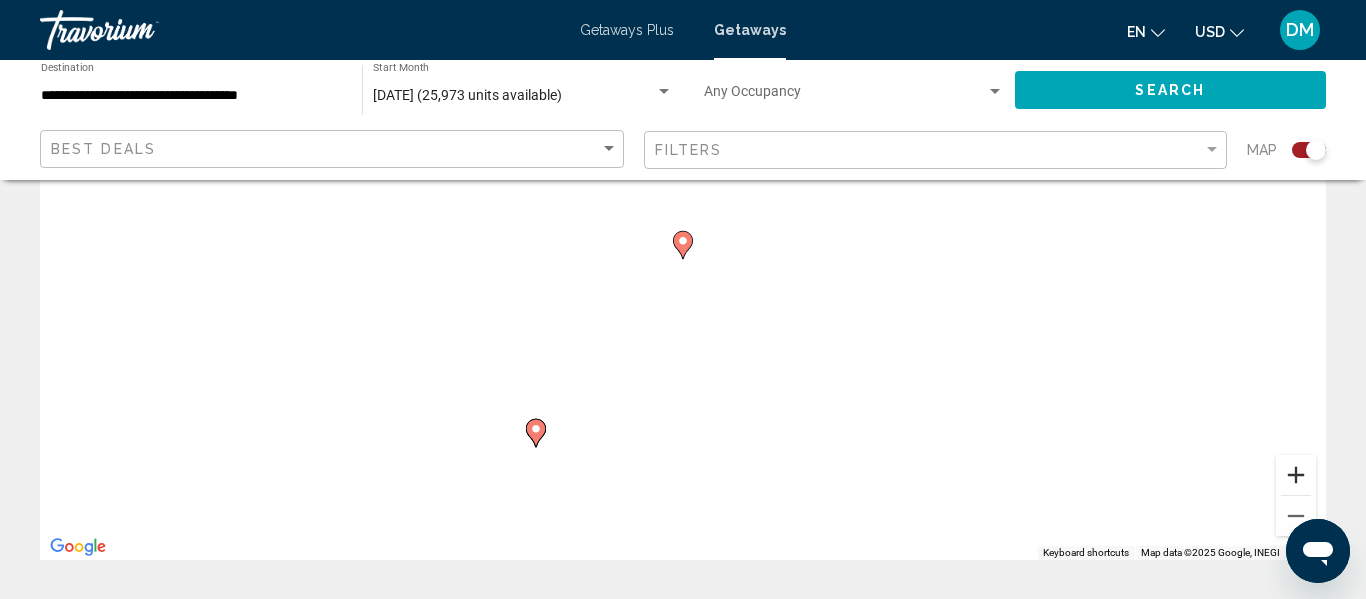 click at bounding box center (1296, 475) 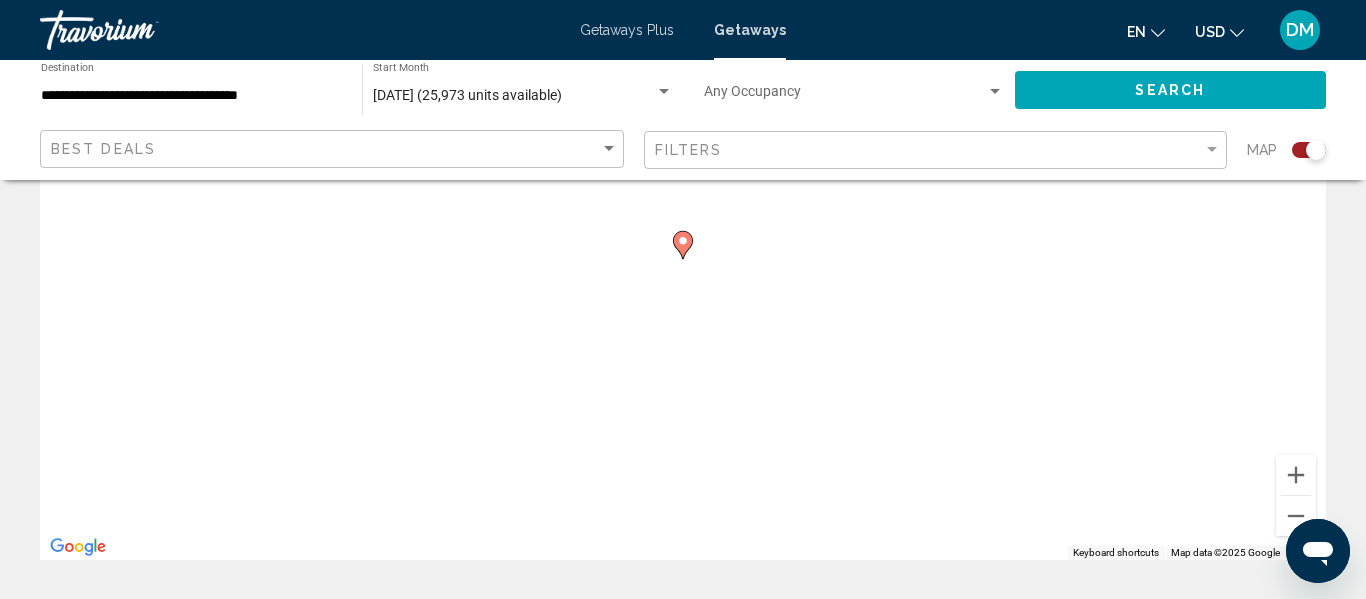 click 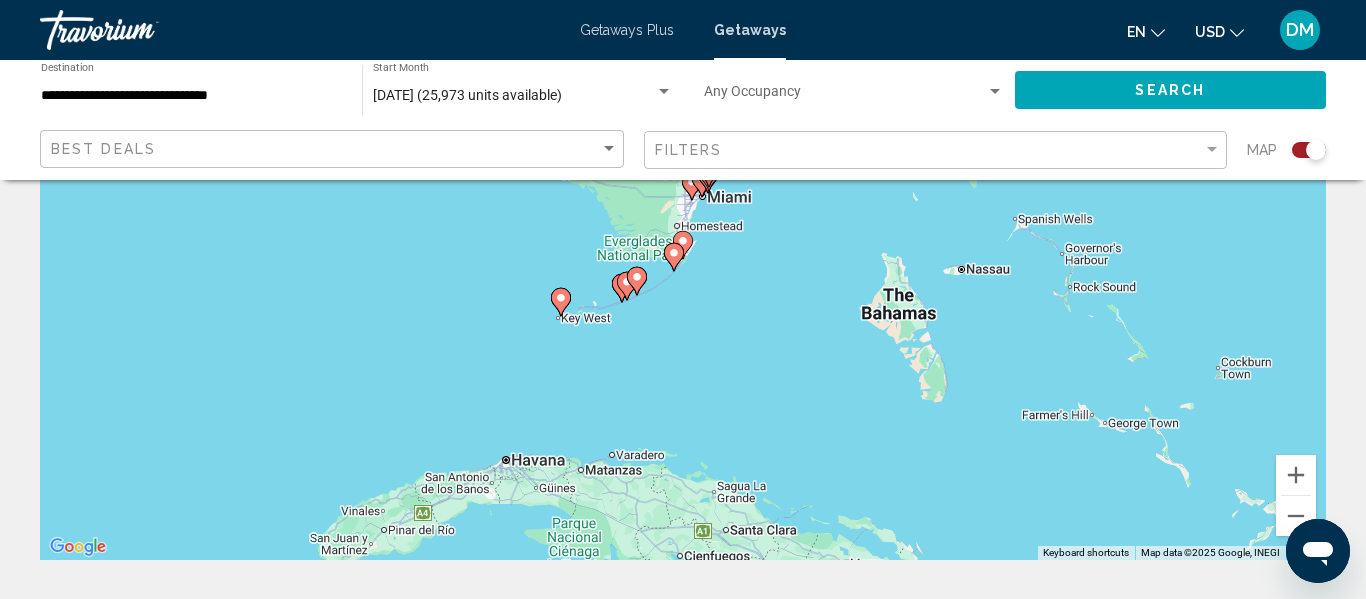 click 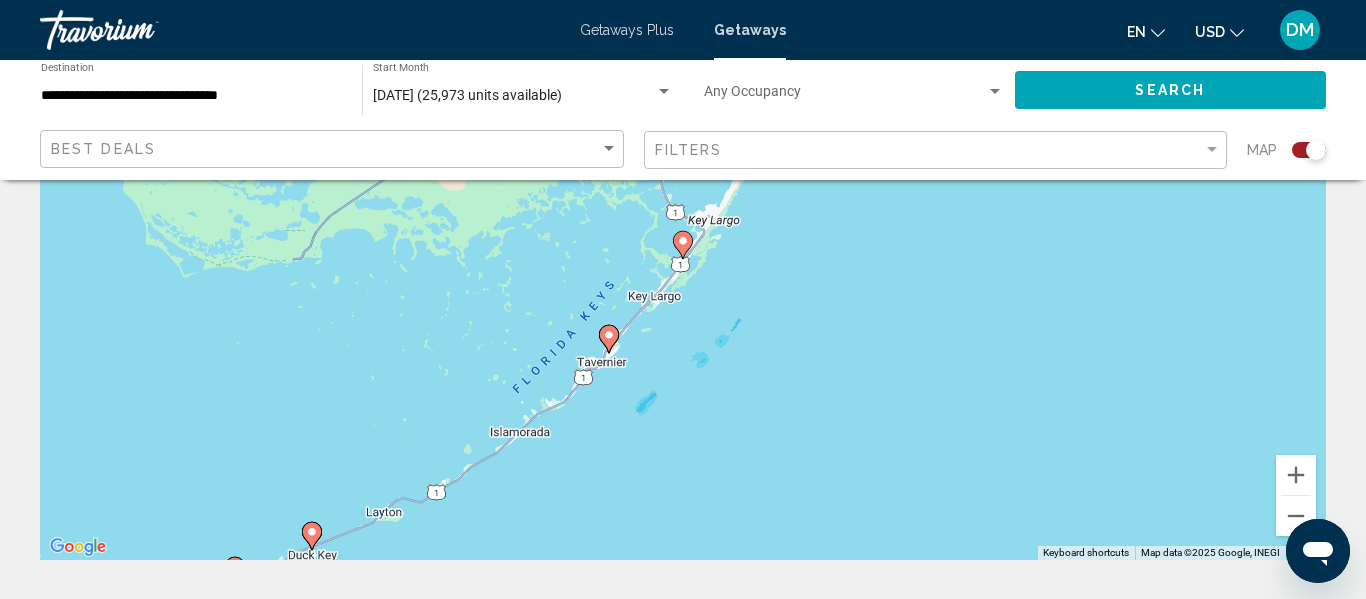 click 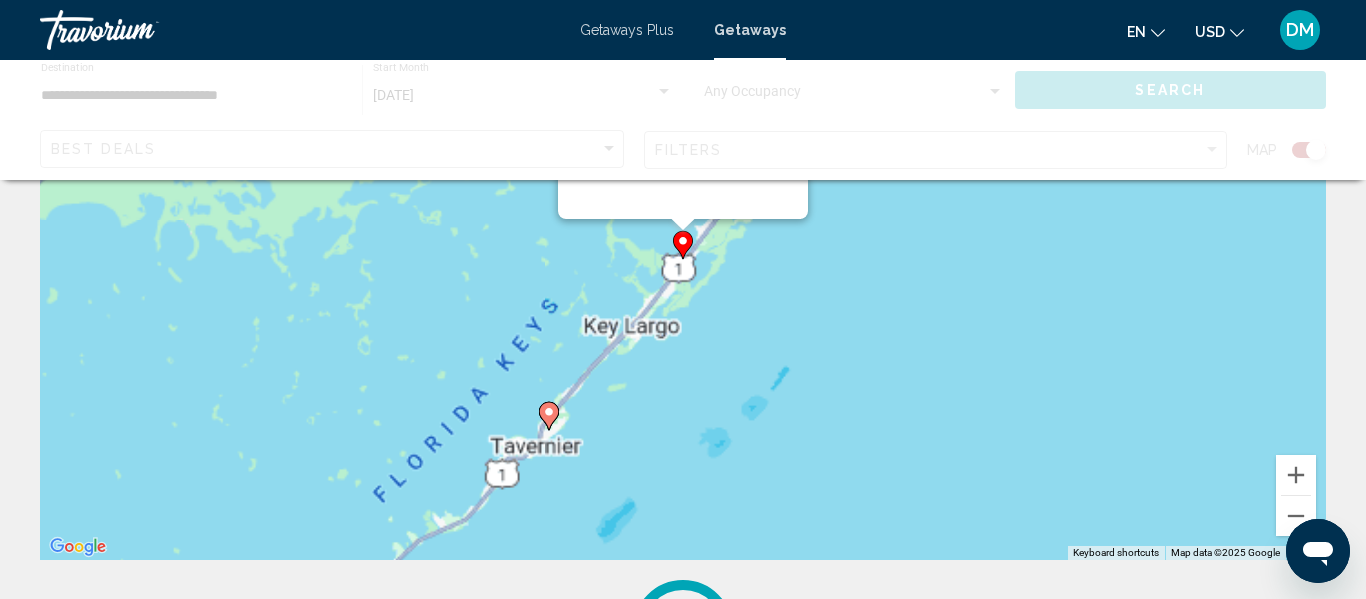 scroll, scrollTop: 0, scrollLeft: 0, axis: both 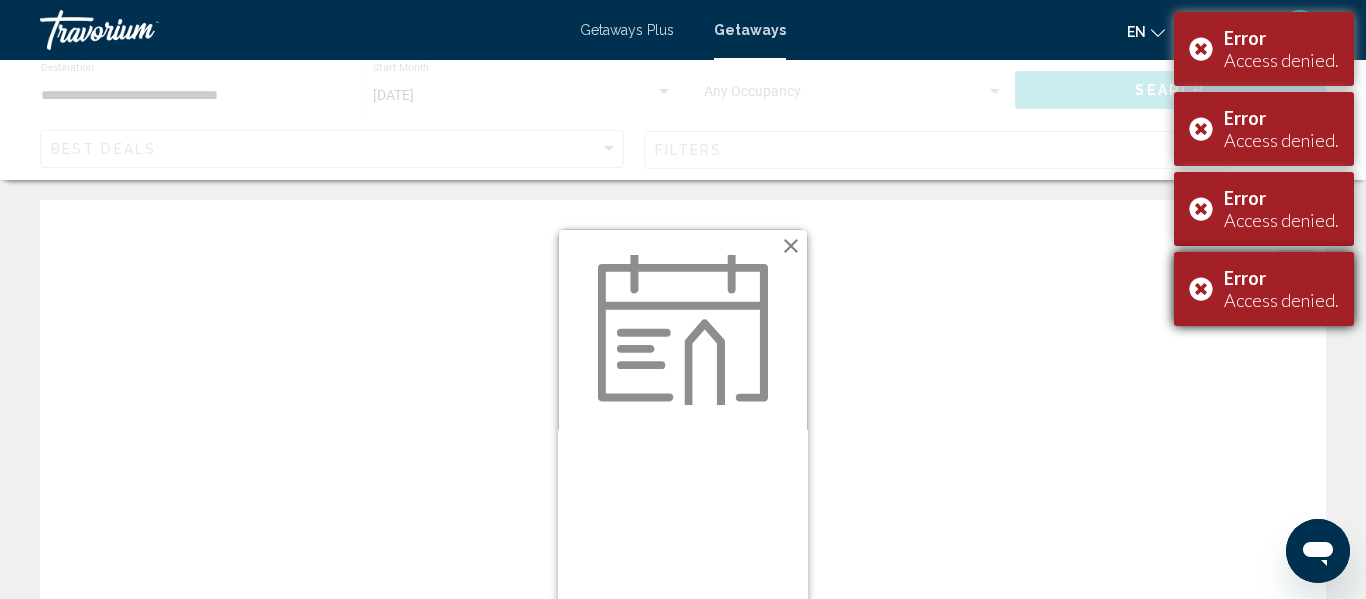 click on "Error   Access denied." at bounding box center (1264, 289) 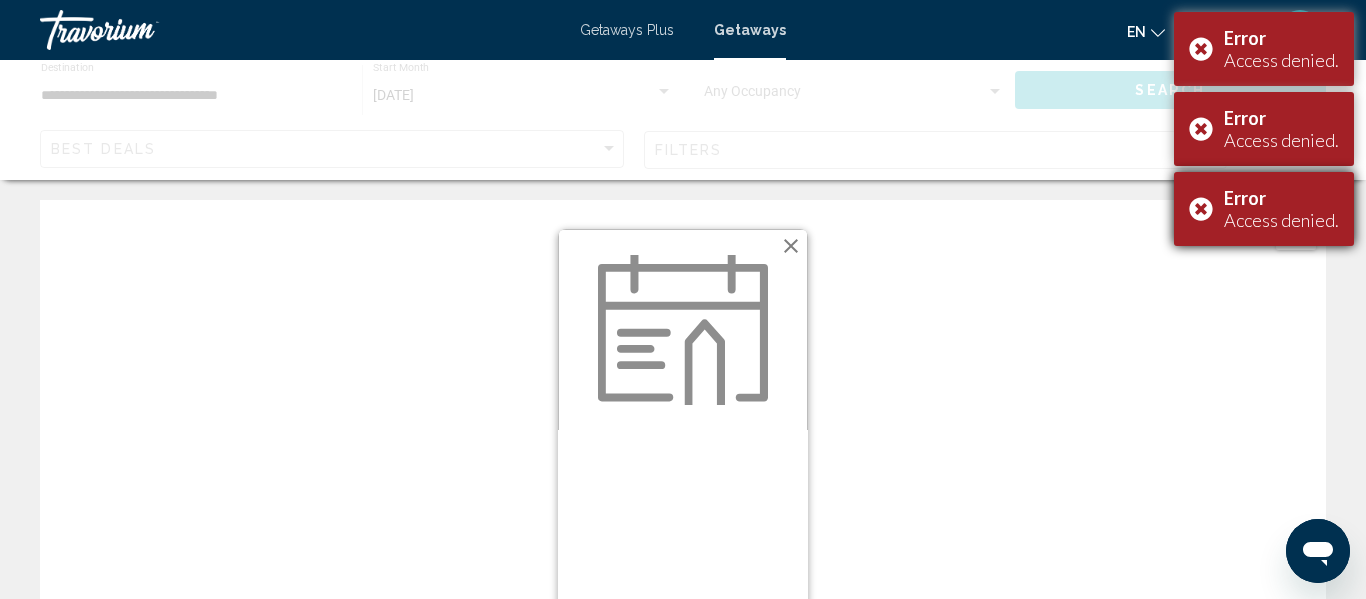 click on "Error   Access denied." at bounding box center [1264, 209] 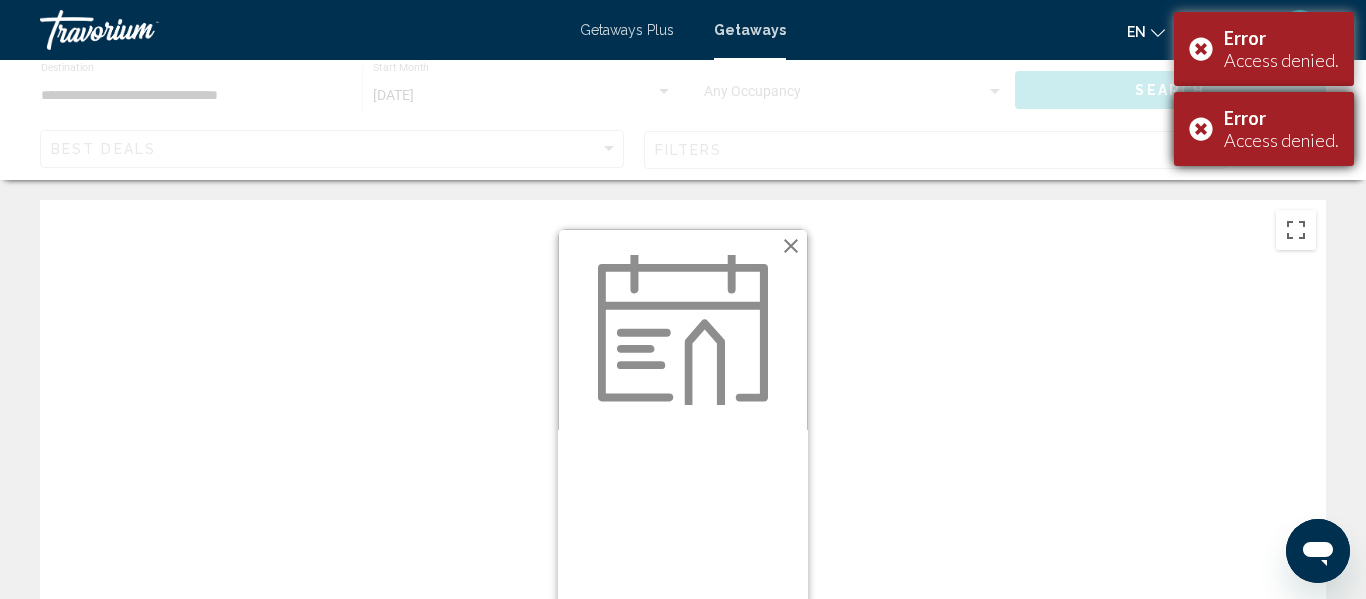 click on "Error   Access denied." at bounding box center (1264, 129) 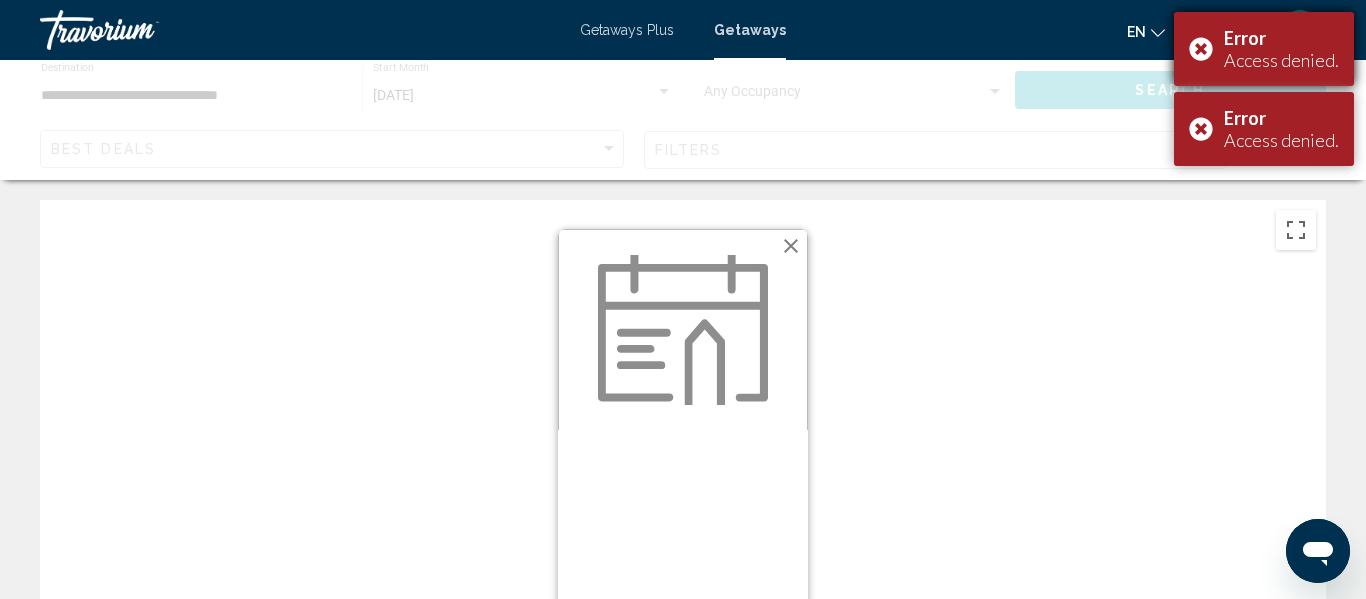 click on "Error   Access denied." at bounding box center (1264, 49) 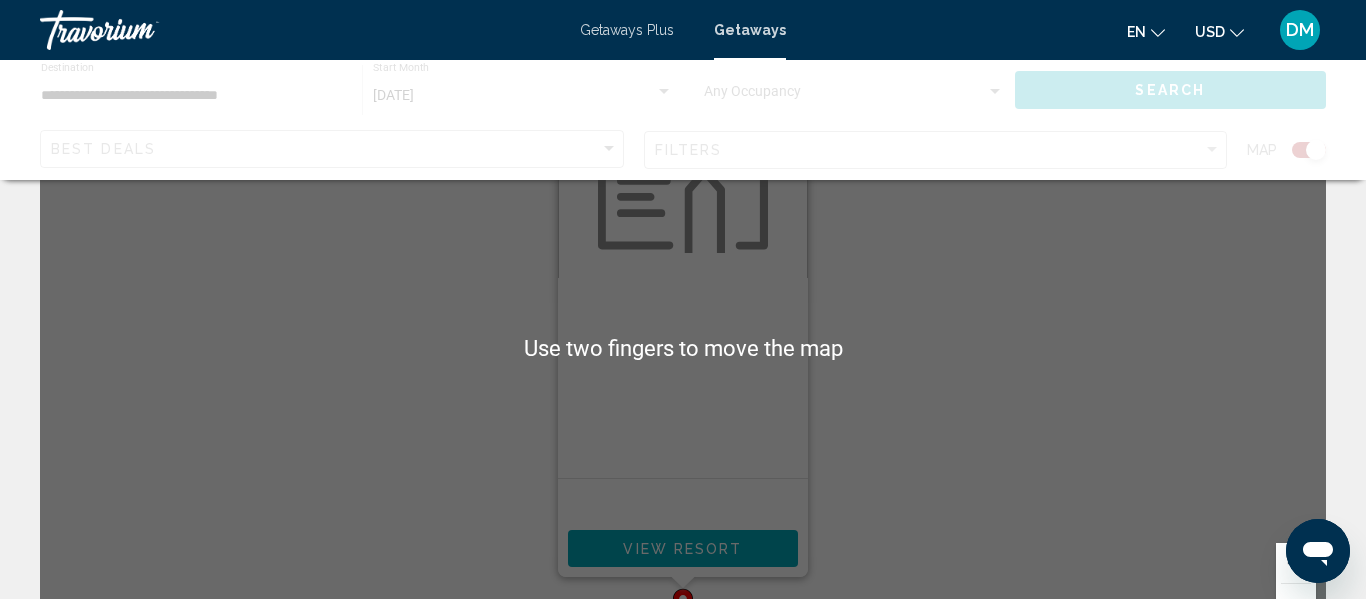 scroll, scrollTop: 145, scrollLeft: 0, axis: vertical 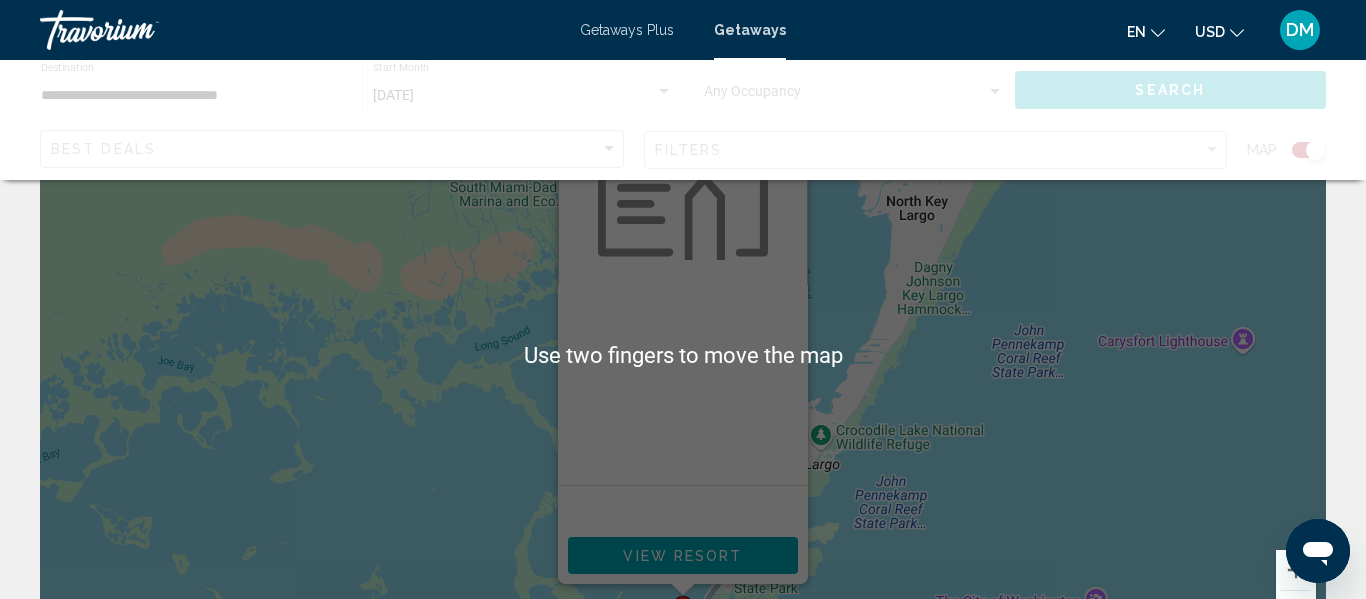 click on "To navigate, press the arrow keys. To activate drag with keyboard, press Alt + Enter. Once in keyboard drag state, use the arrow keys to move the marker. To complete the drag, press the Enter key. To cancel, press Escape.    From You save    View Resort" at bounding box center (683, 355) 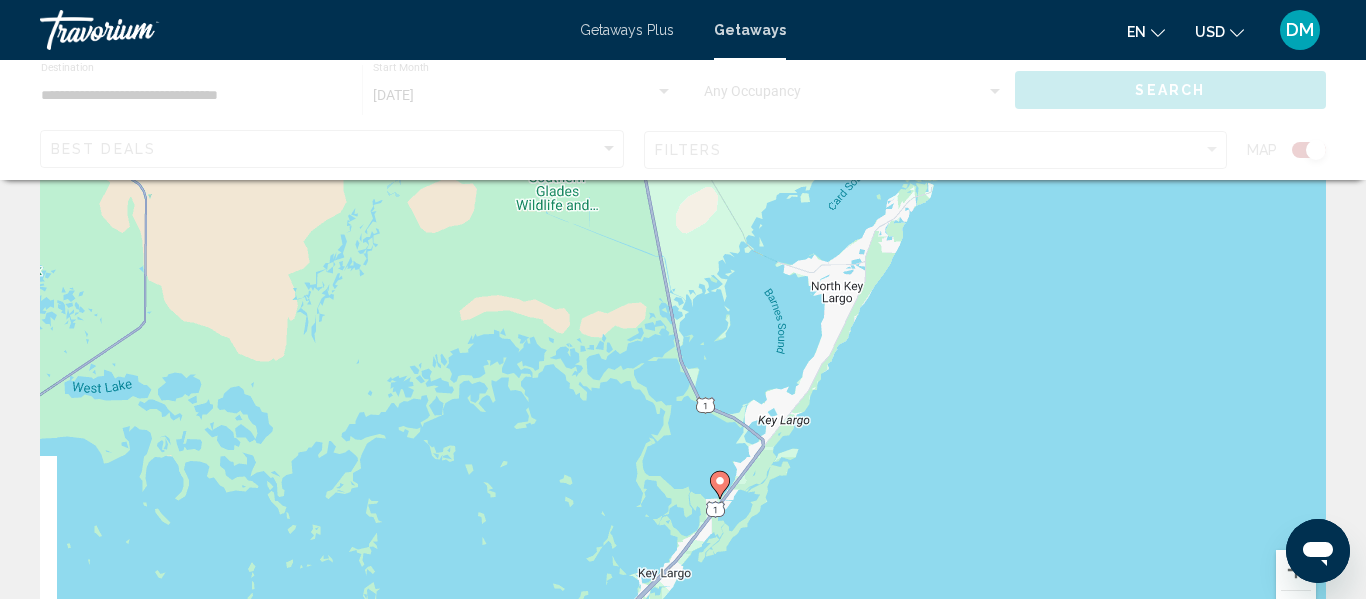 click 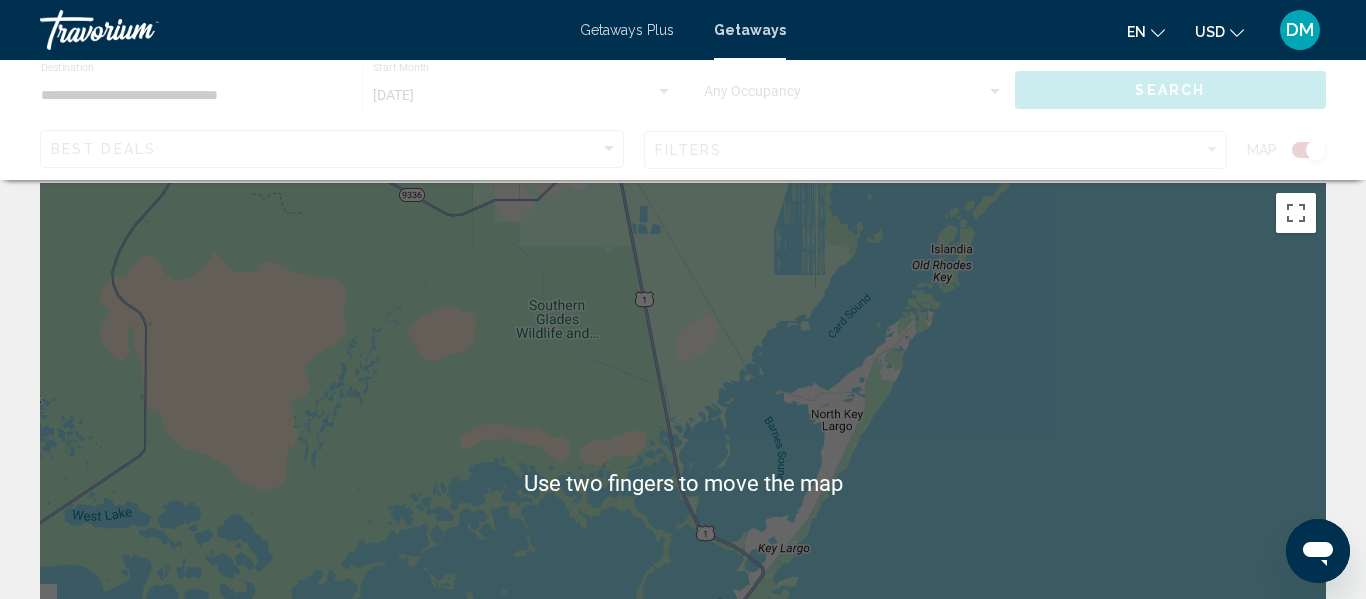 scroll, scrollTop: 0, scrollLeft: 0, axis: both 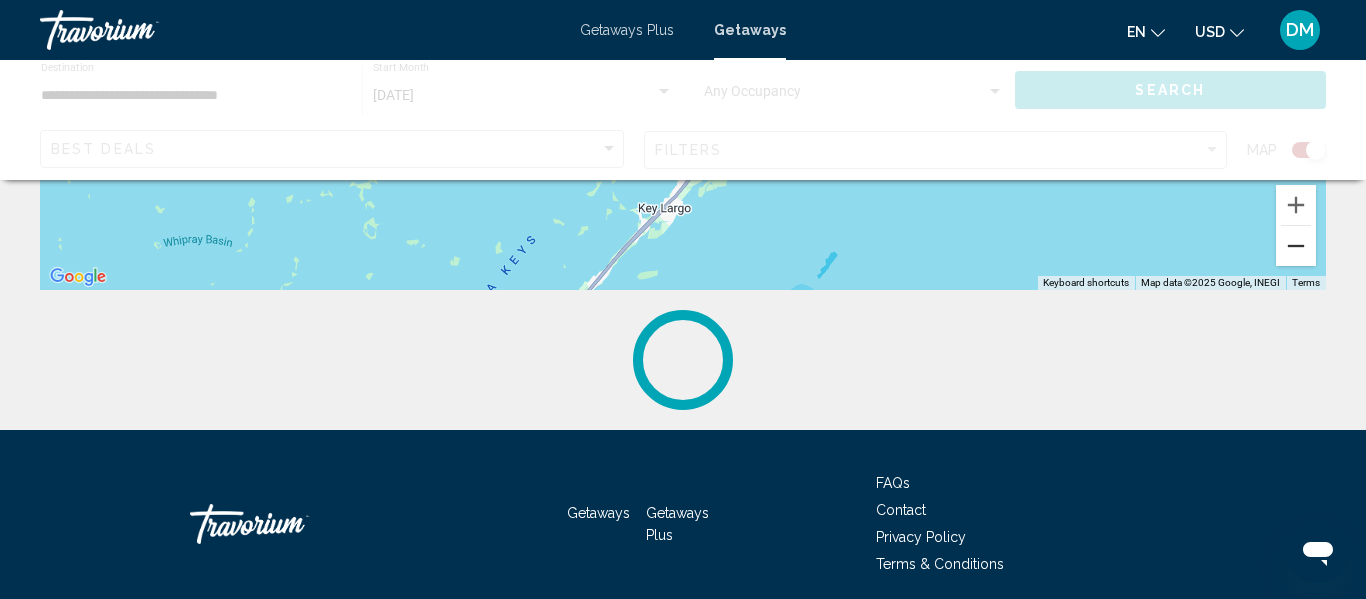 click at bounding box center (1296, 246) 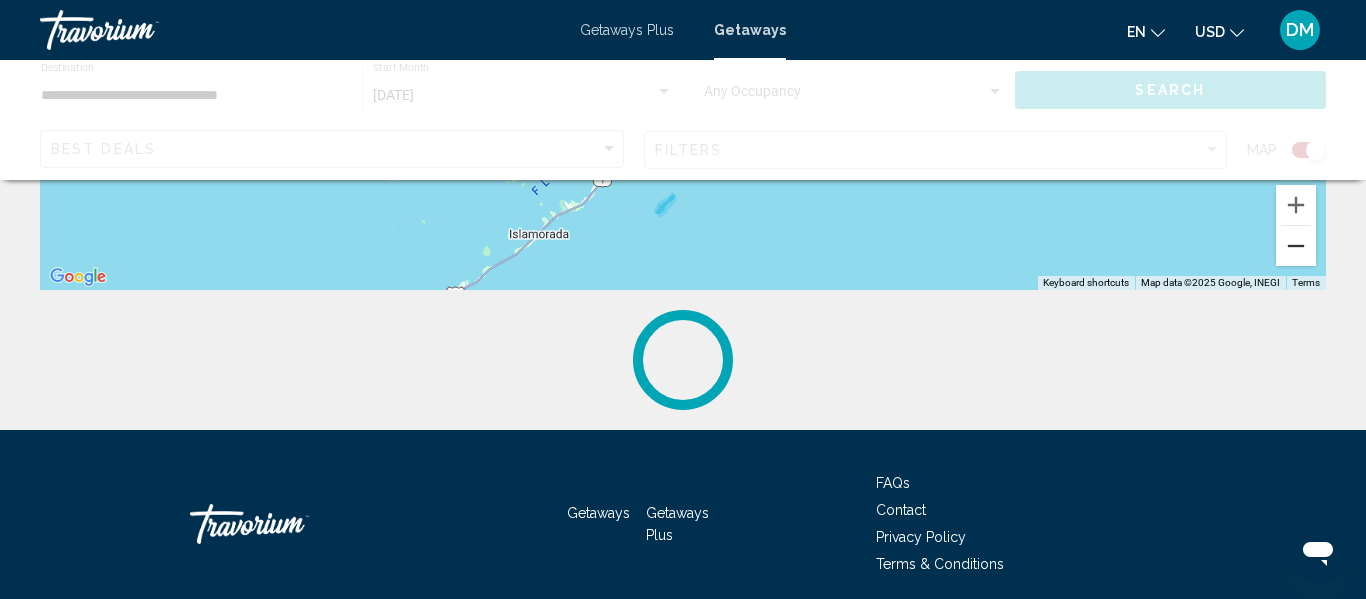 scroll, scrollTop: 0, scrollLeft: 0, axis: both 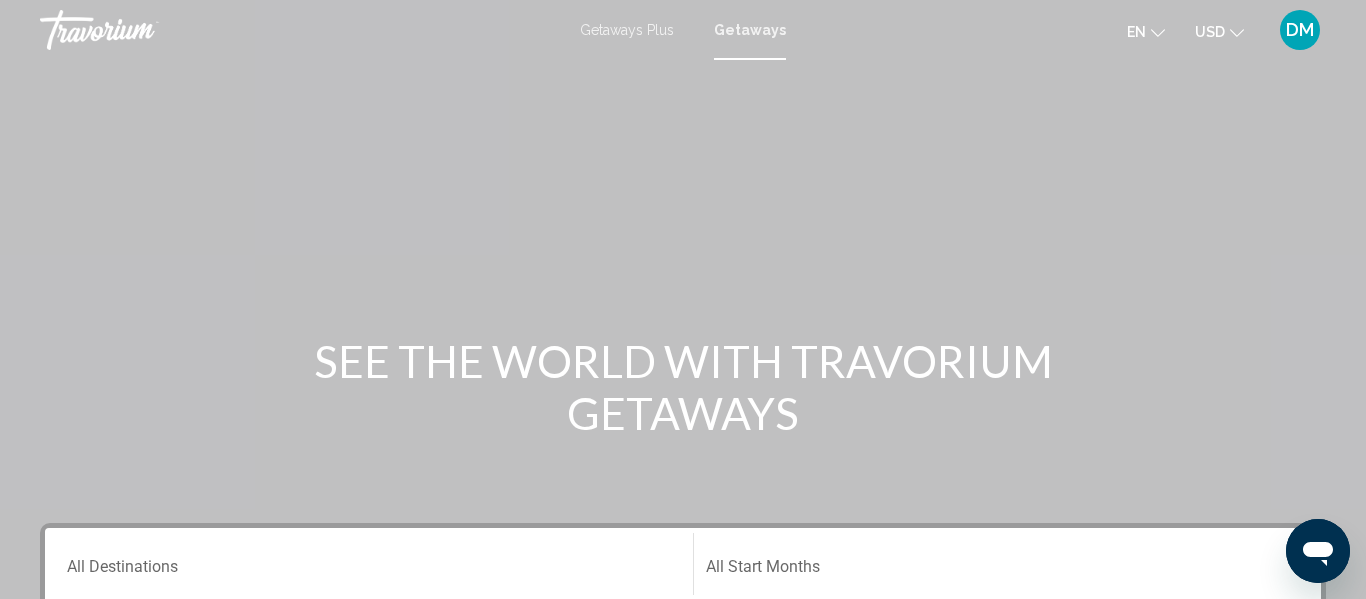 click on "Getaways Plus" at bounding box center (627, 30) 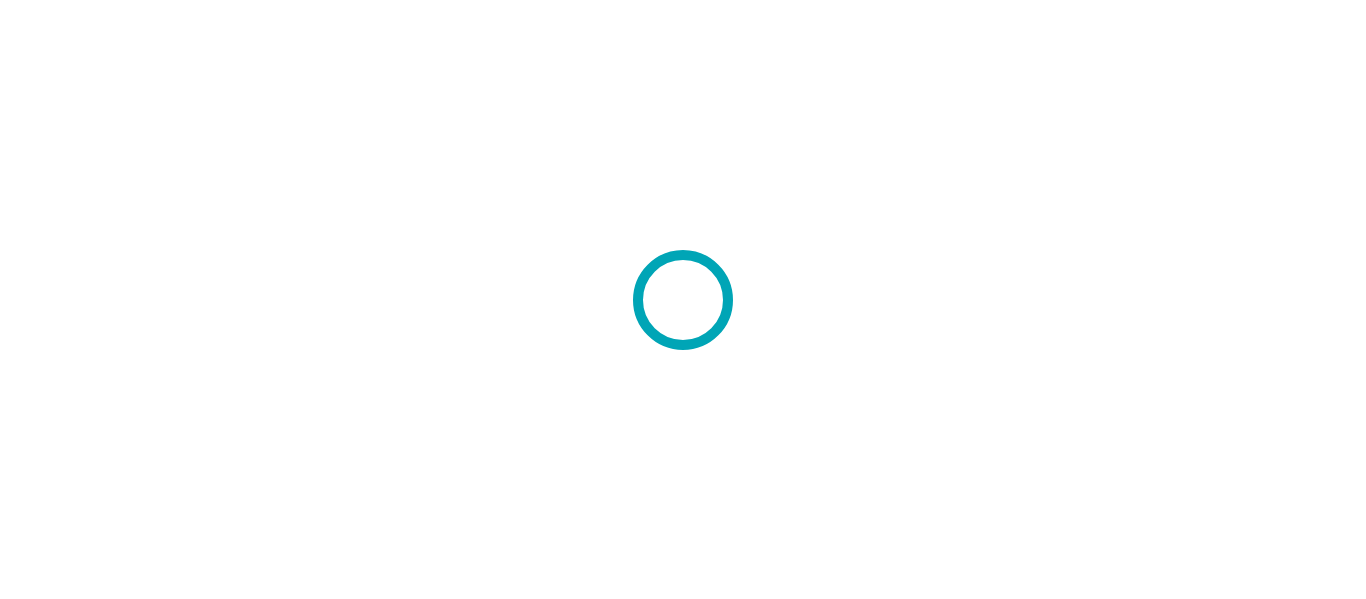 scroll, scrollTop: 0, scrollLeft: 0, axis: both 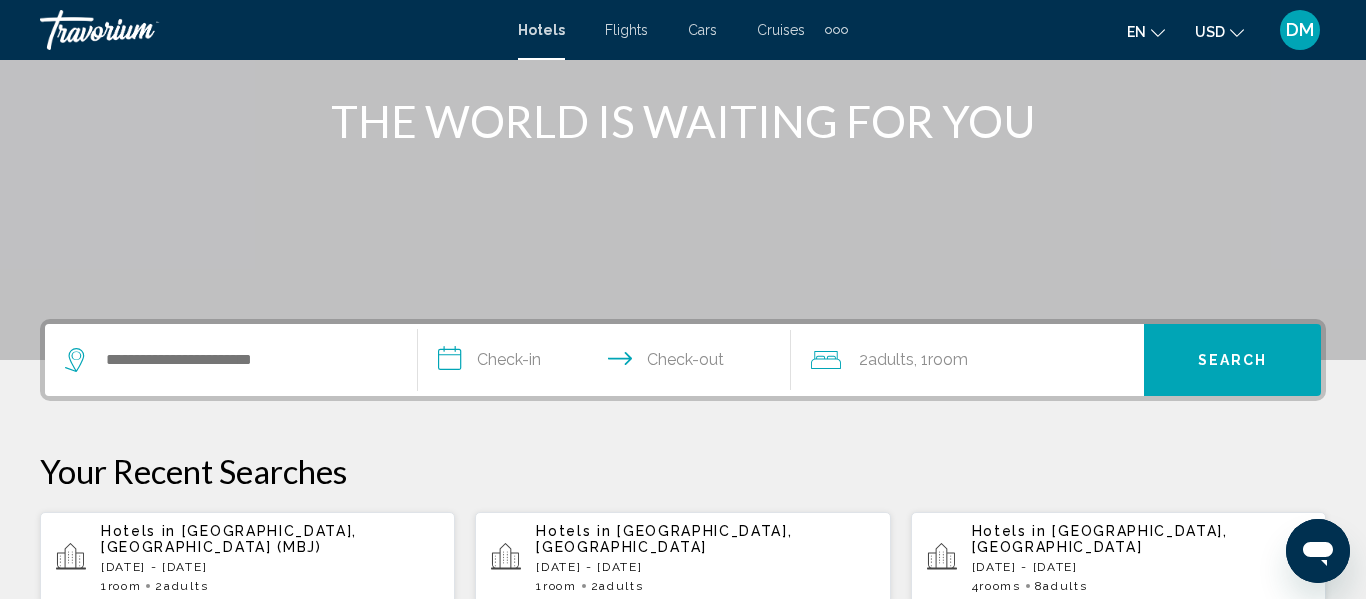 click at bounding box center (231, 360) 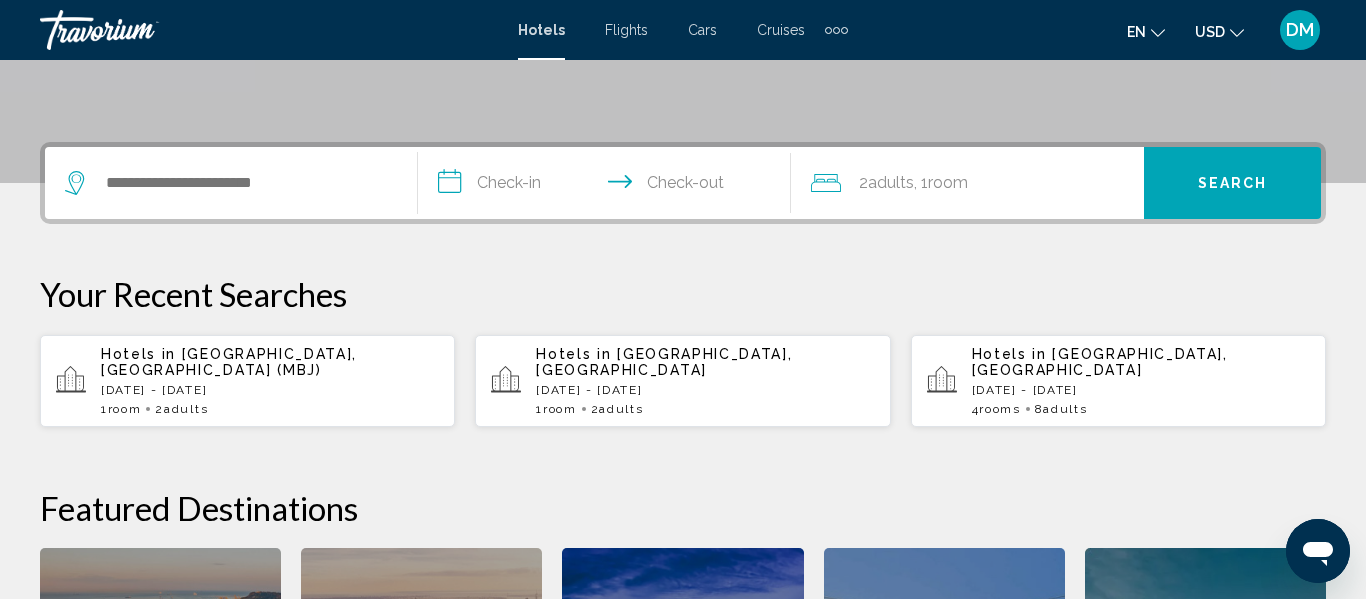 scroll, scrollTop: 414, scrollLeft: 0, axis: vertical 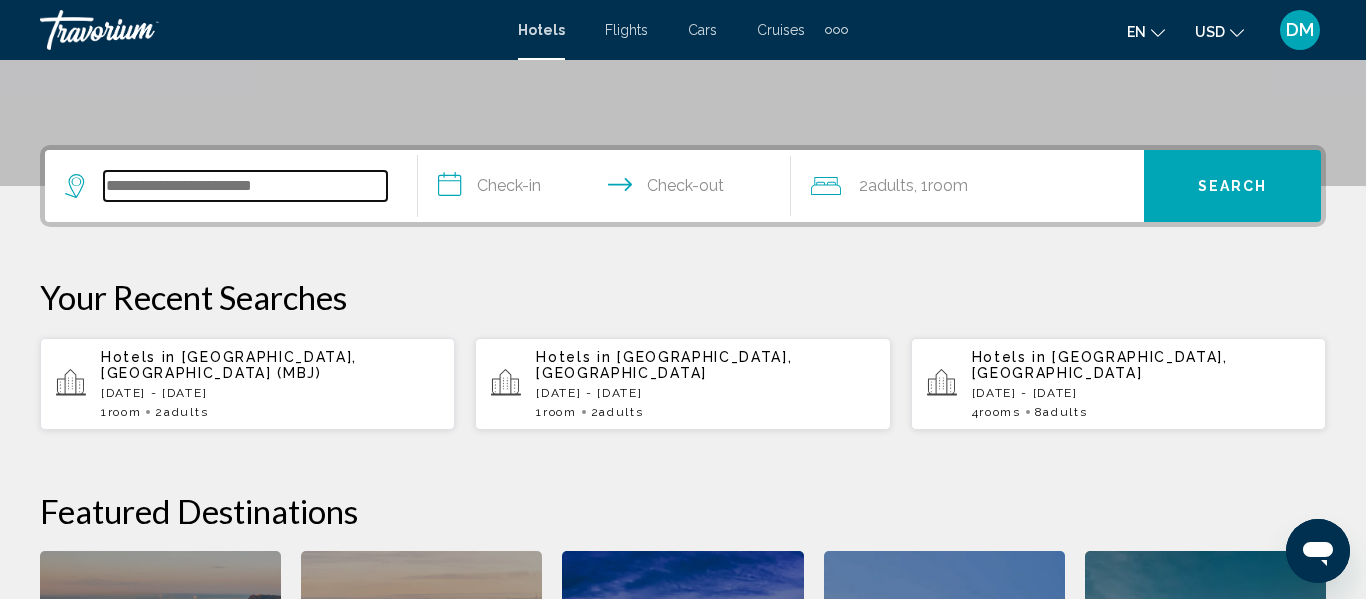 click at bounding box center (245, 186) 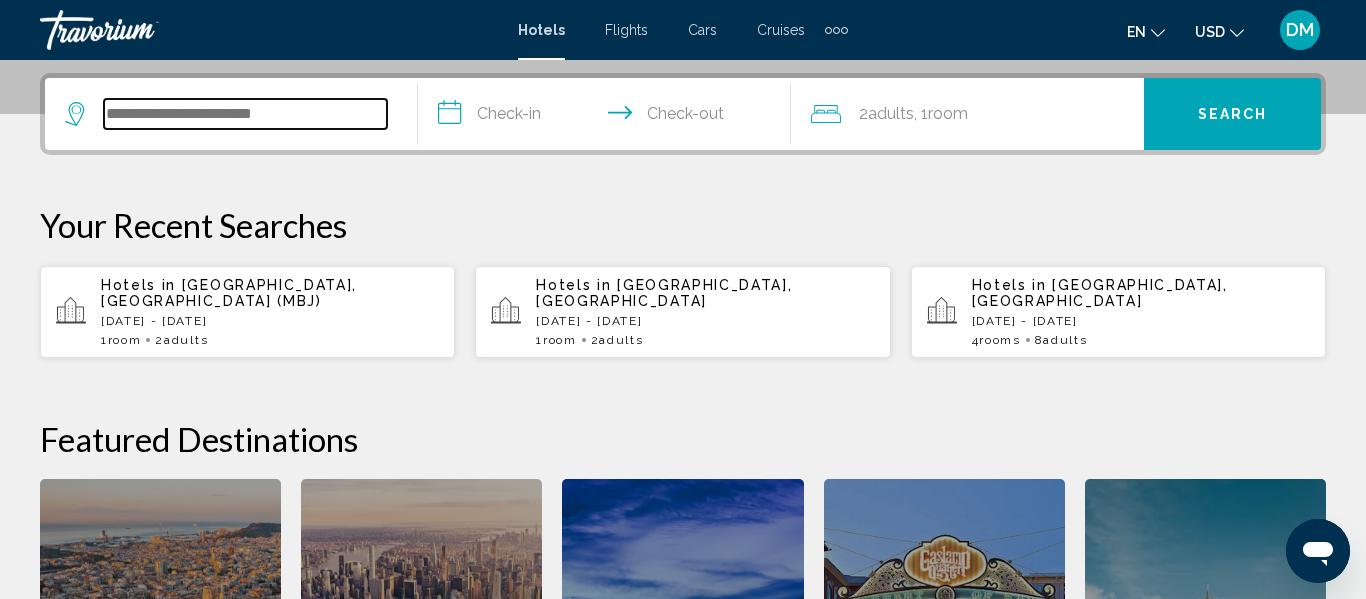 scroll, scrollTop: 494, scrollLeft: 0, axis: vertical 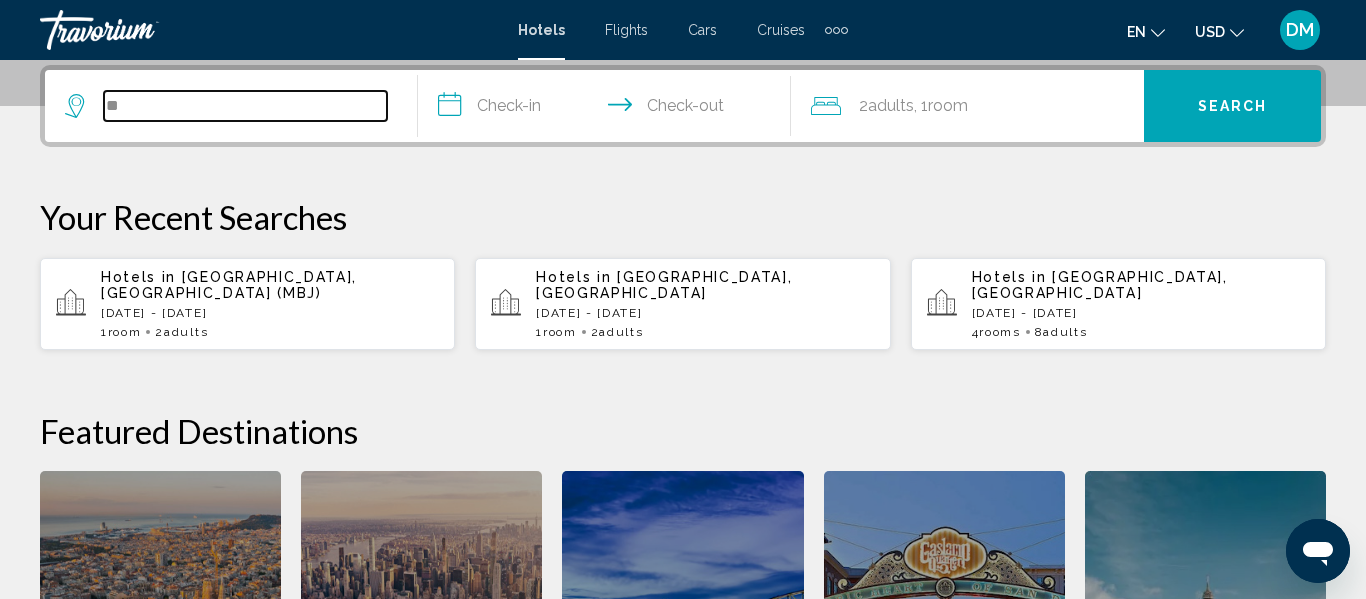 type on "**" 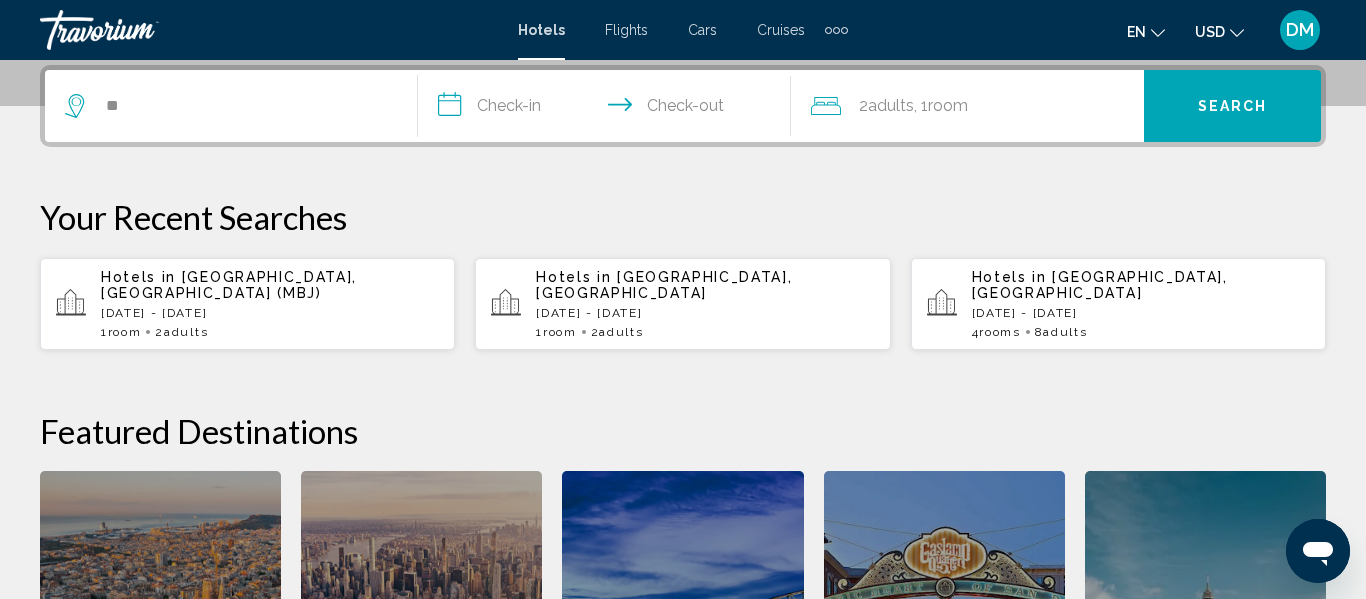click on "Your Recent Searches" at bounding box center [683, 217] 